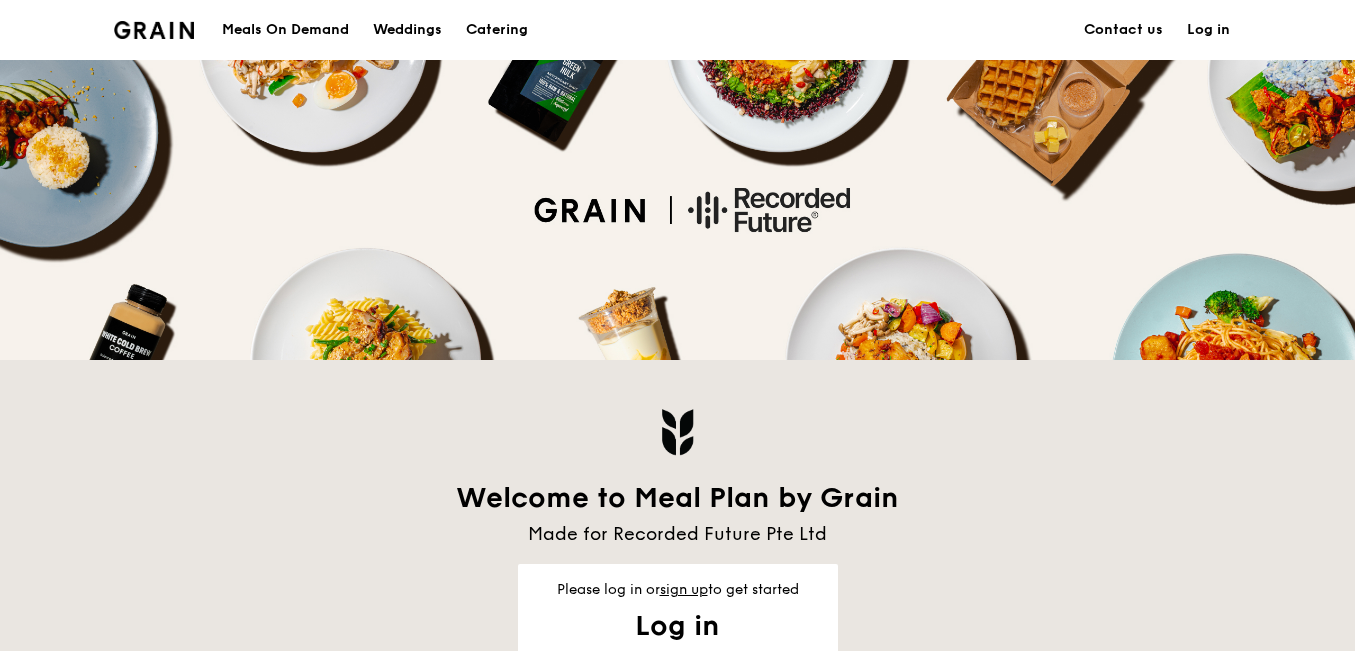 scroll, scrollTop: 379, scrollLeft: 0, axis: vertical 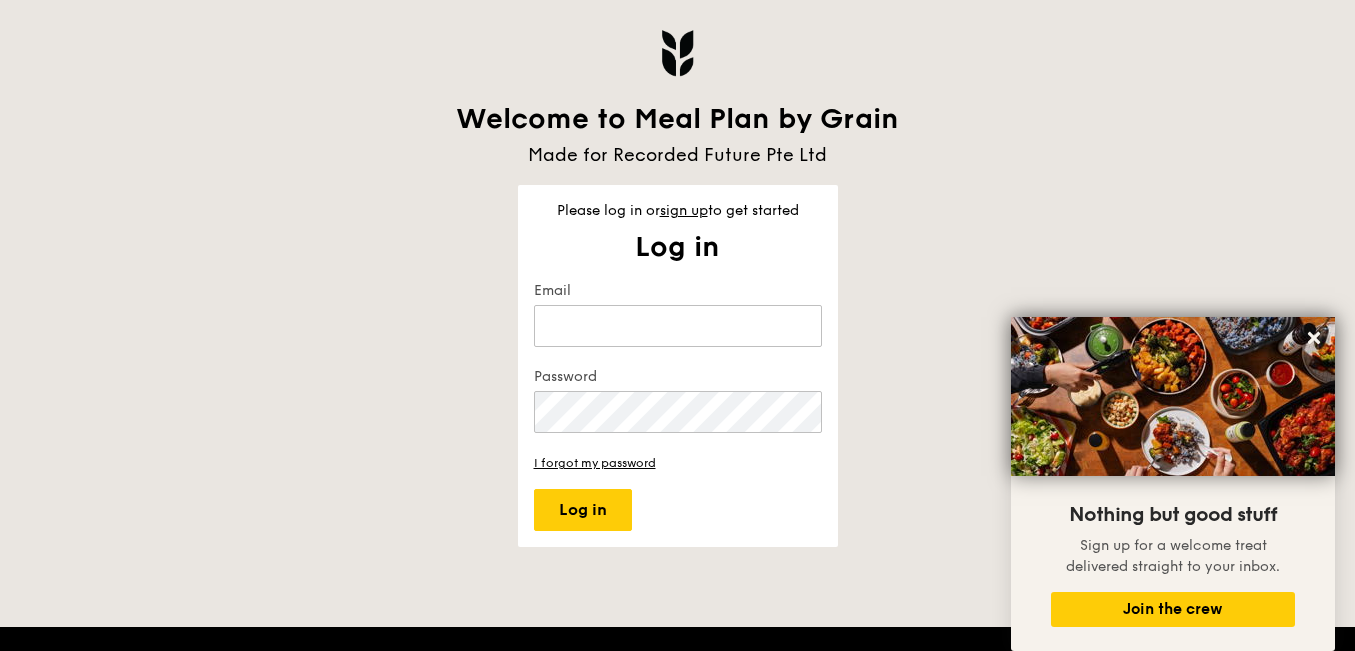 click at bounding box center (798, 326) 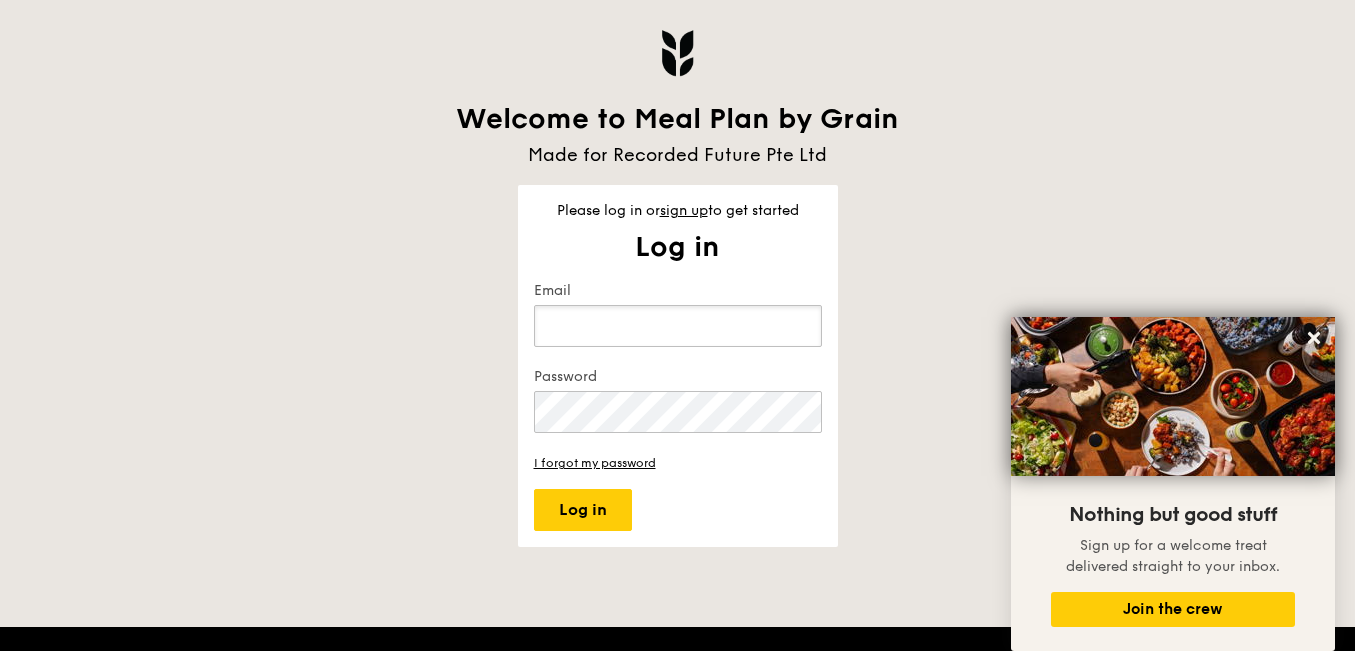 type on "[EMAIL]" 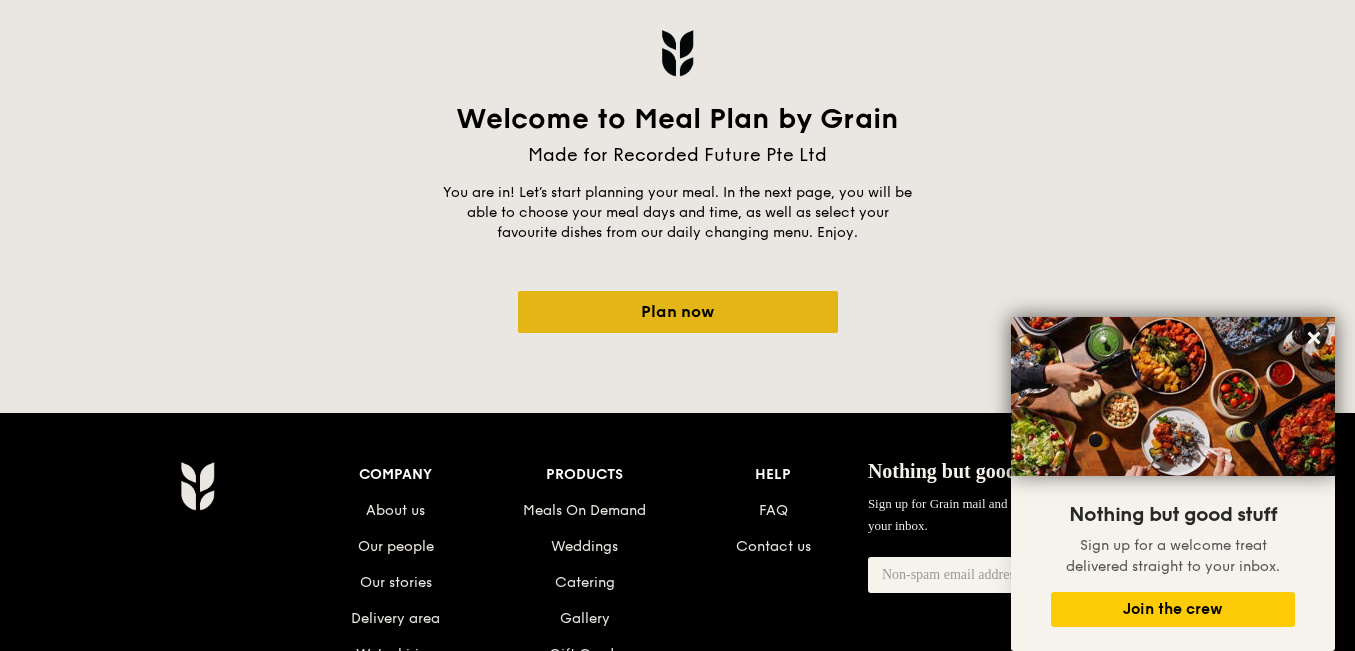 click on "Plan now" at bounding box center [678, 312] 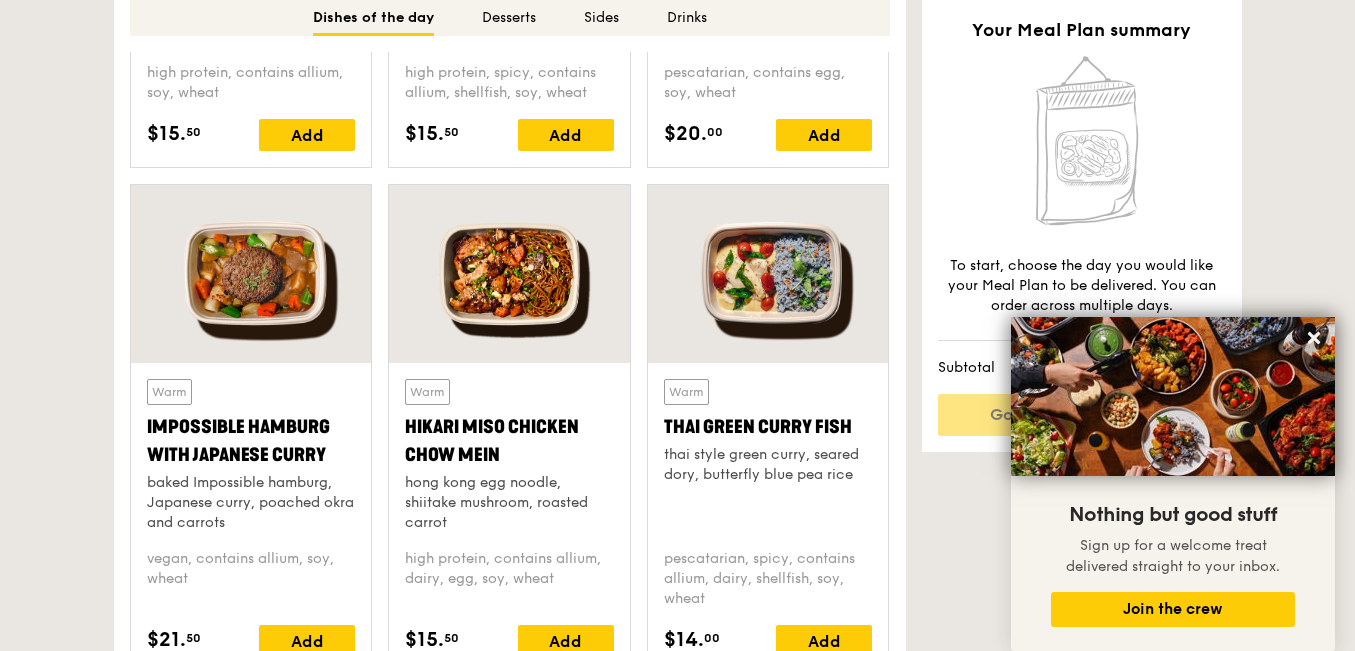 scroll, scrollTop: 1754, scrollLeft: 0, axis: vertical 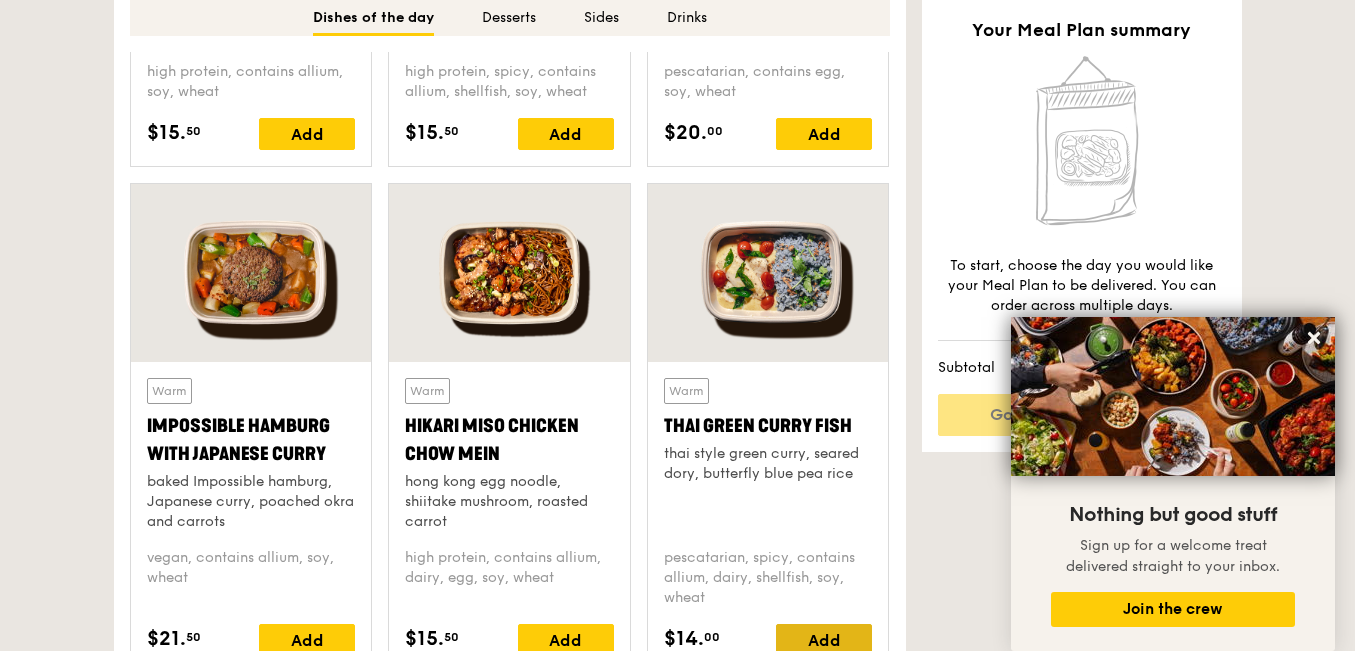 click on "Add" at bounding box center [824, 640] 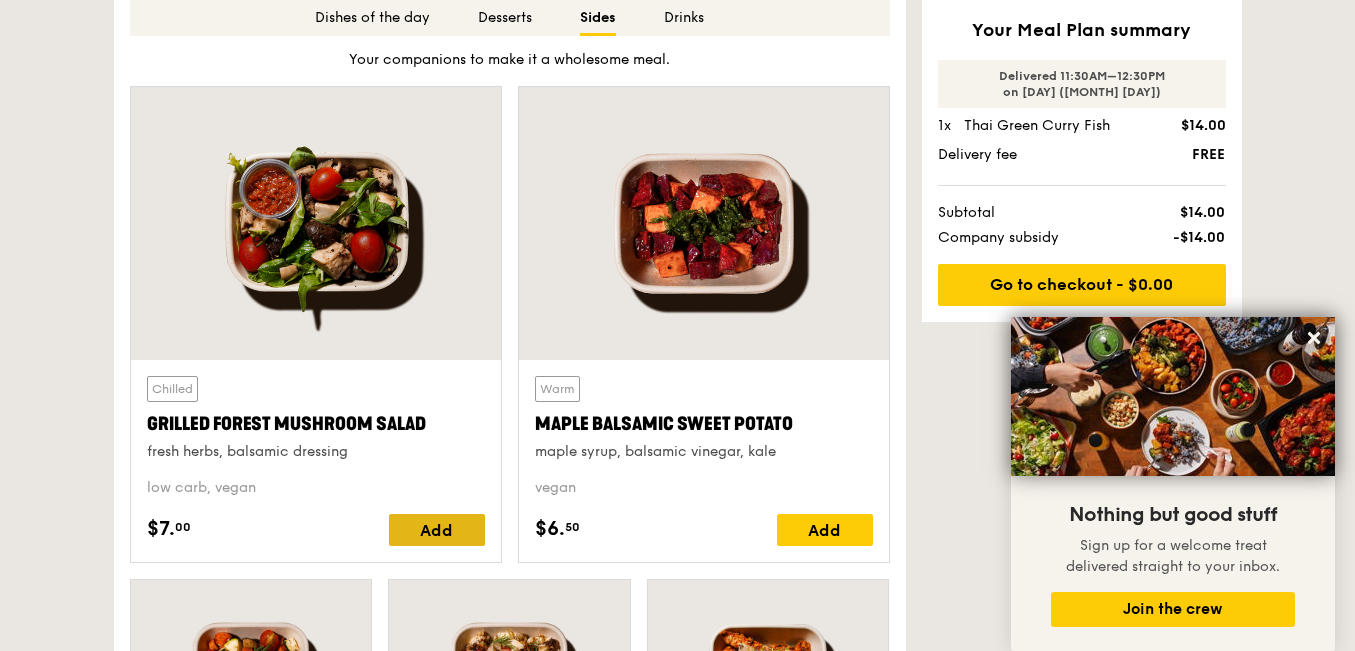 scroll, scrollTop: 3500, scrollLeft: 0, axis: vertical 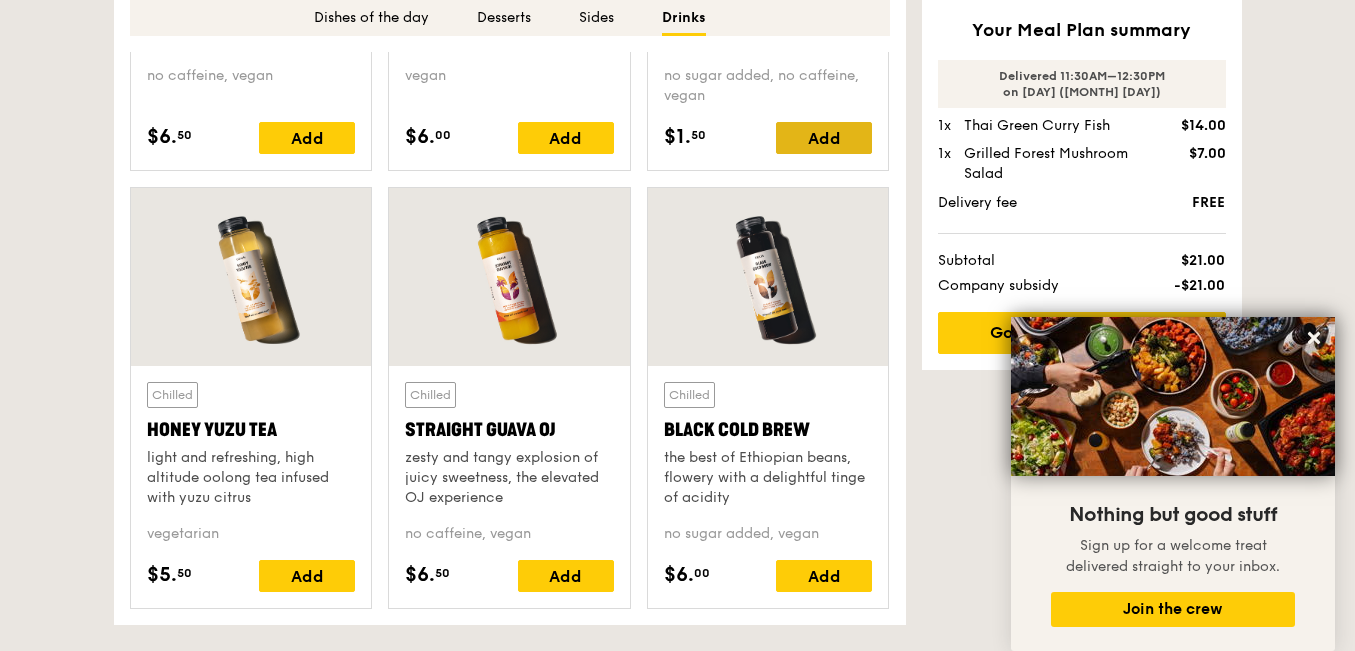 click on "Add" at bounding box center (824, 138) 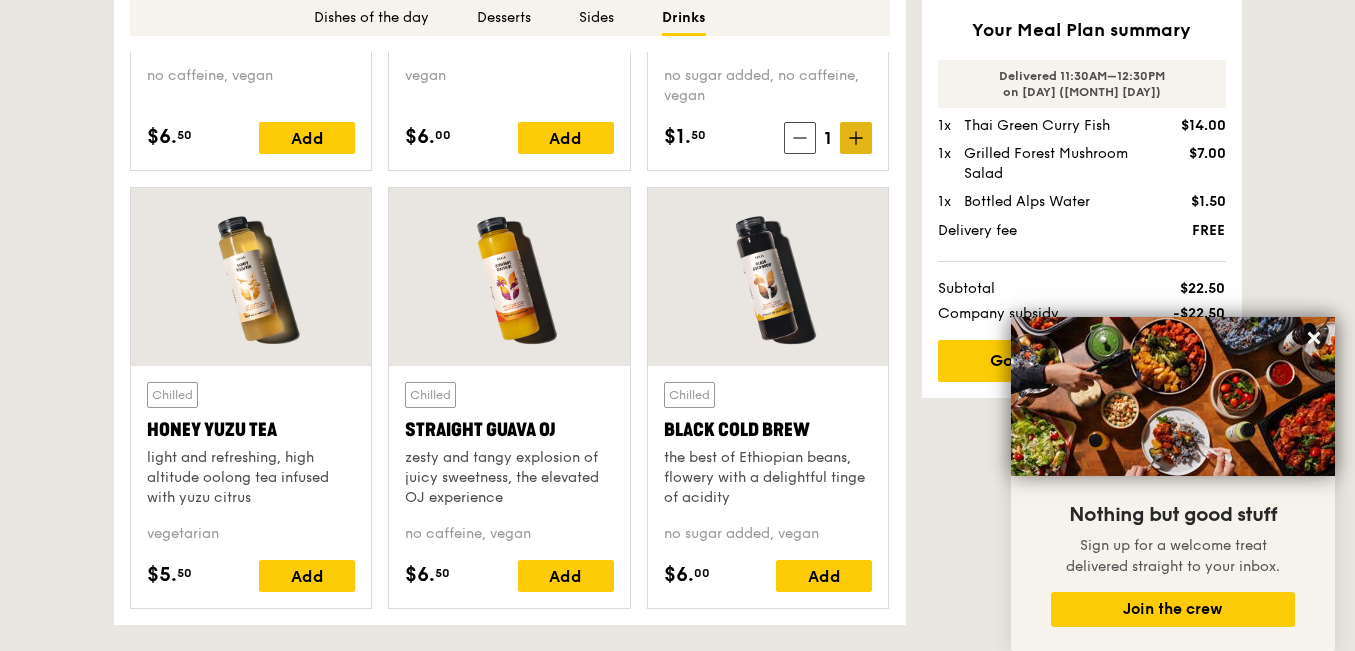 click 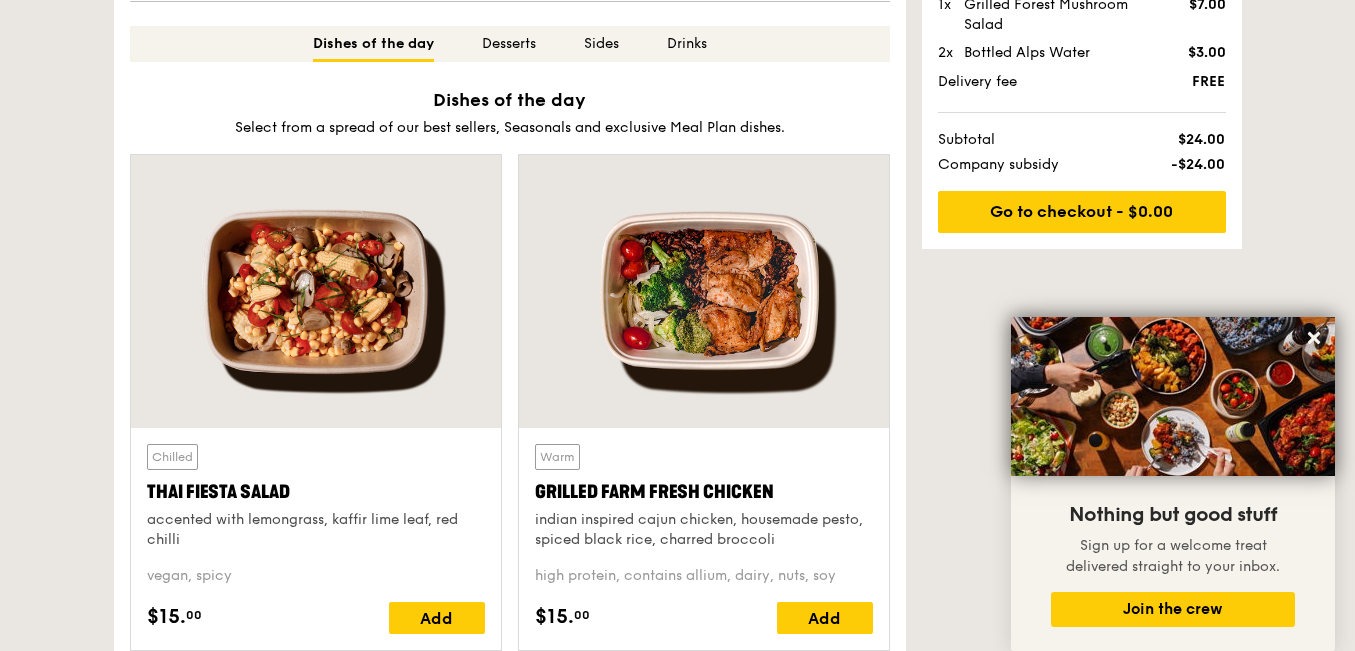 scroll, scrollTop: 462, scrollLeft: 0, axis: vertical 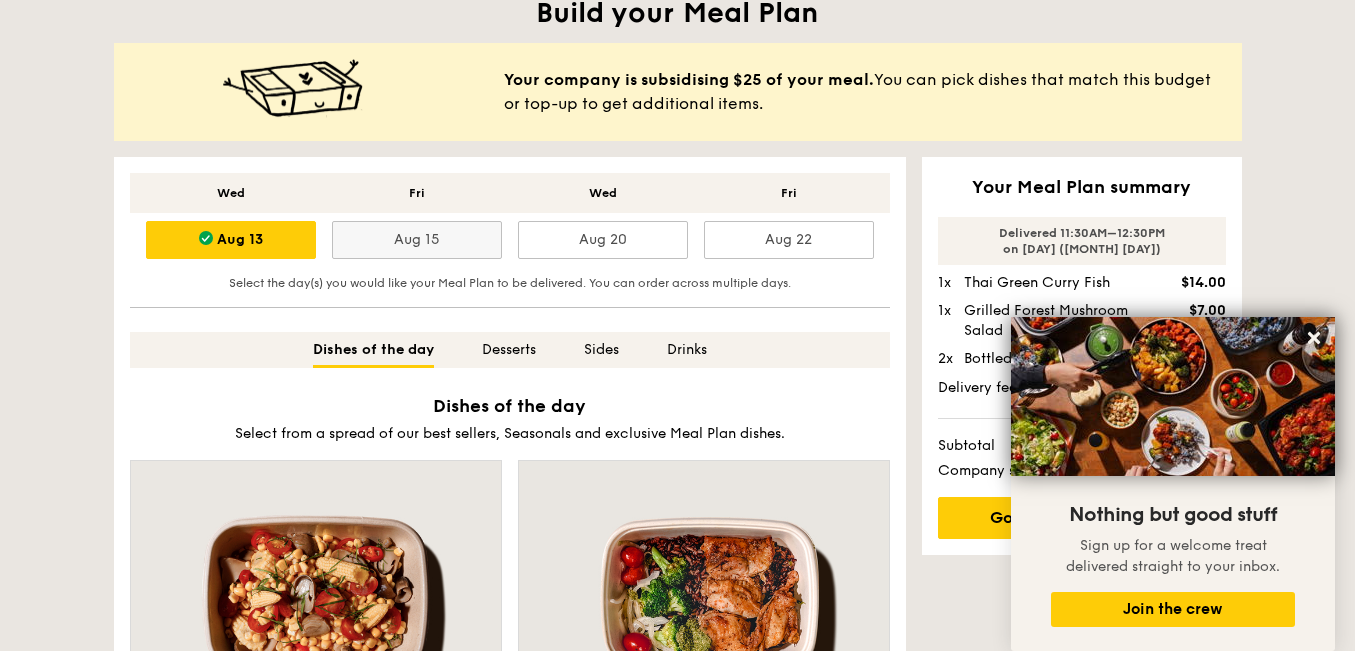 click on "Aug 15" at bounding box center [417, 240] 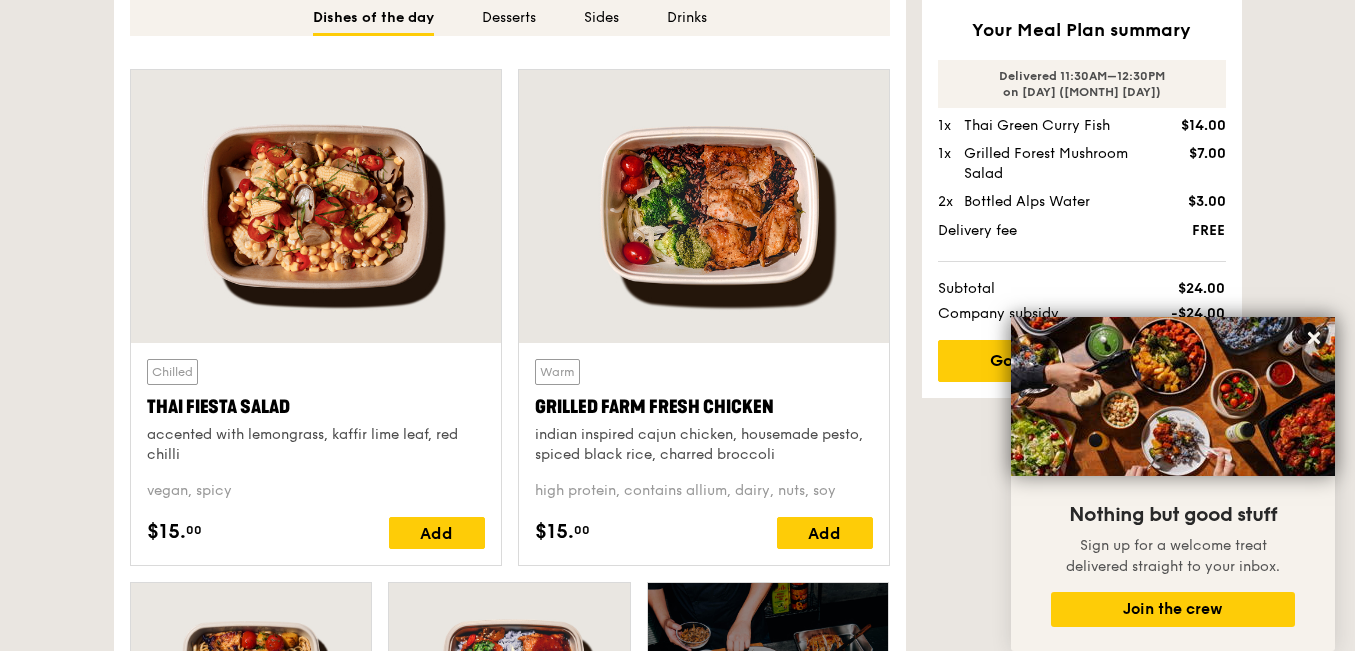 scroll, scrollTop: 868, scrollLeft: 0, axis: vertical 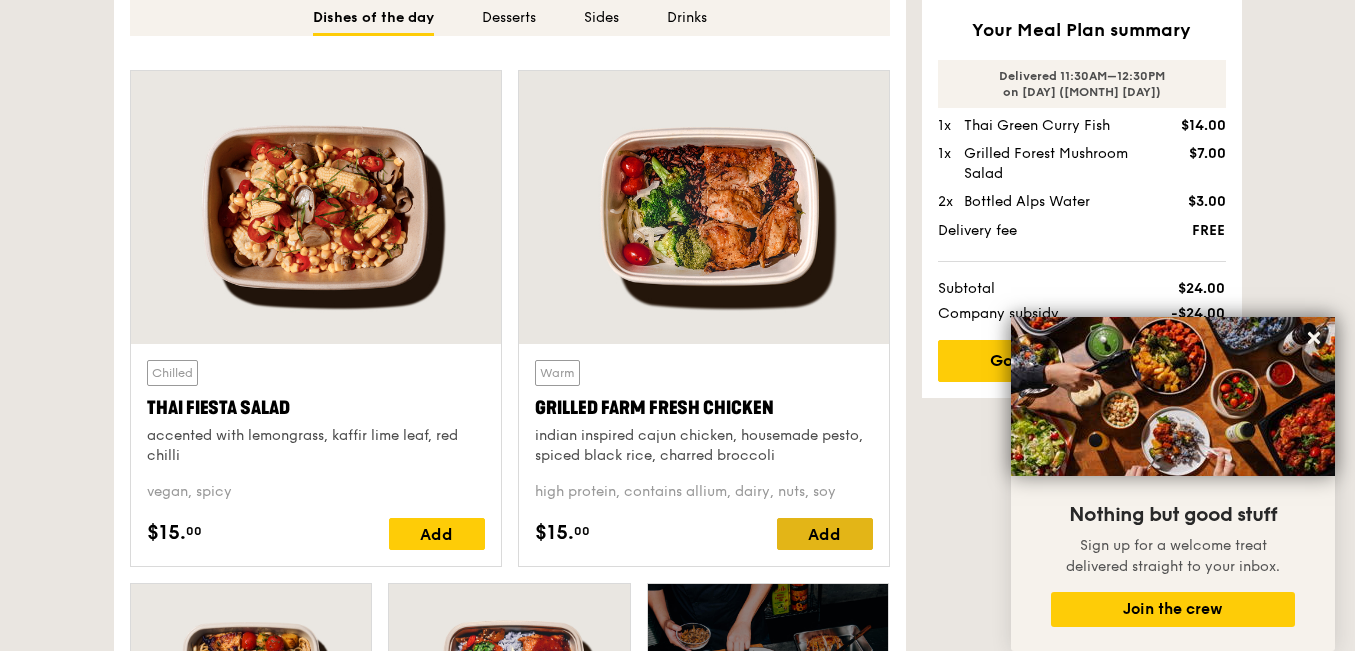 click on "Add" at bounding box center [825, 534] 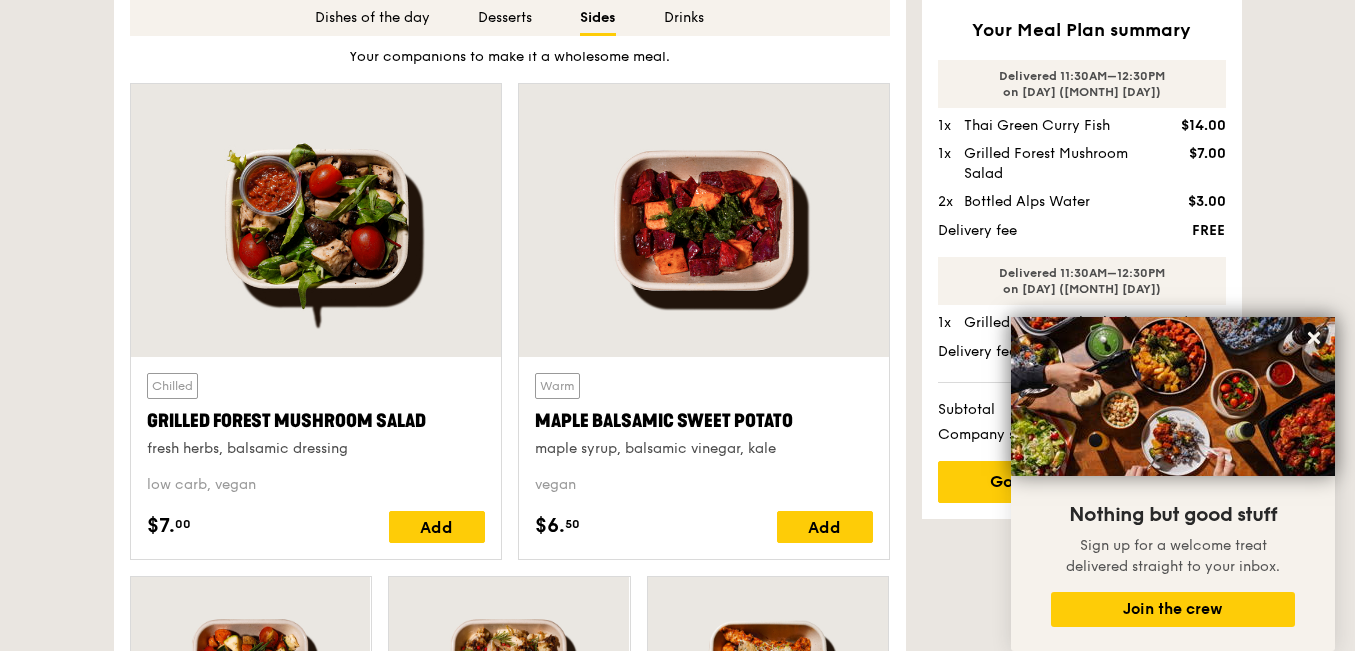 scroll, scrollTop: 3516, scrollLeft: 0, axis: vertical 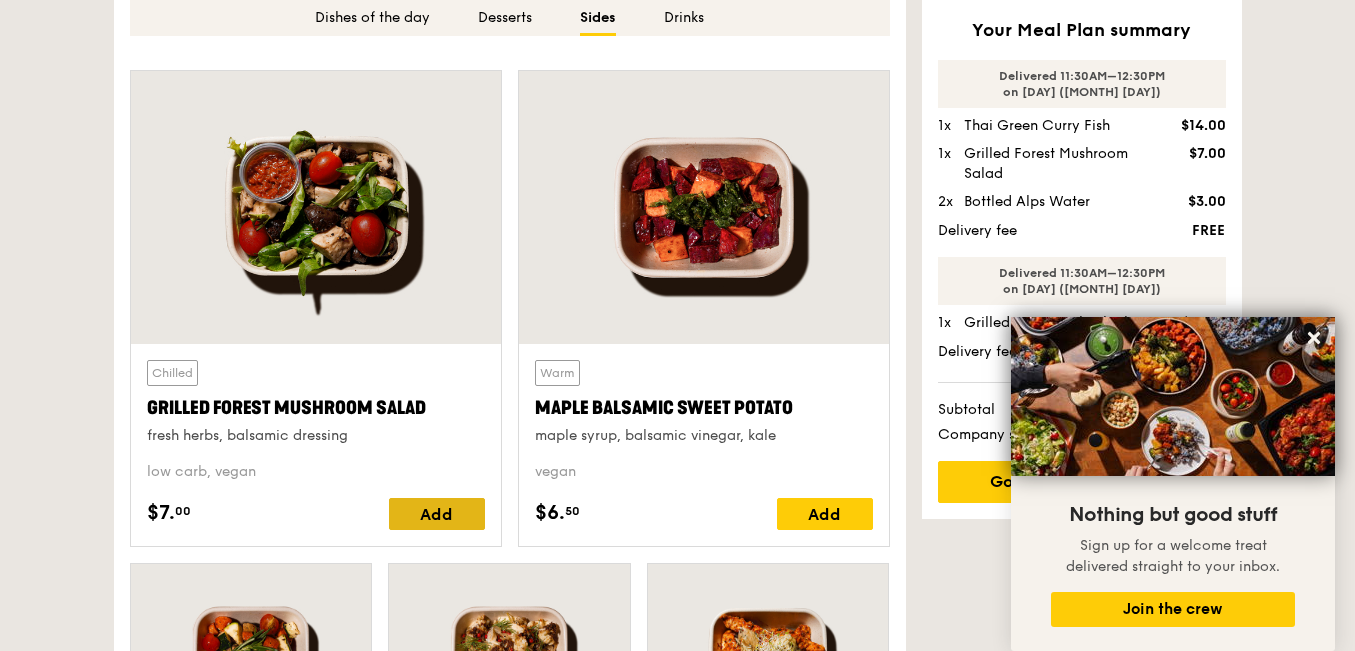 click on "Add" at bounding box center (437, 514) 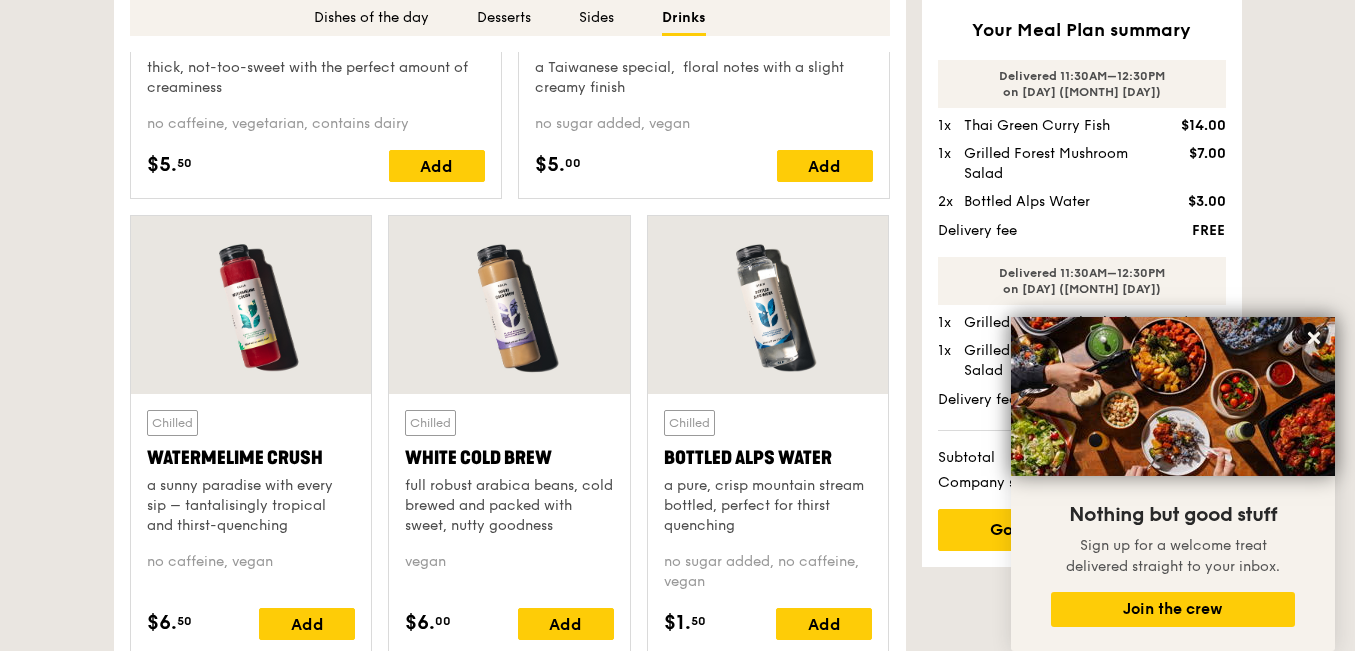 scroll, scrollTop: 4934, scrollLeft: 0, axis: vertical 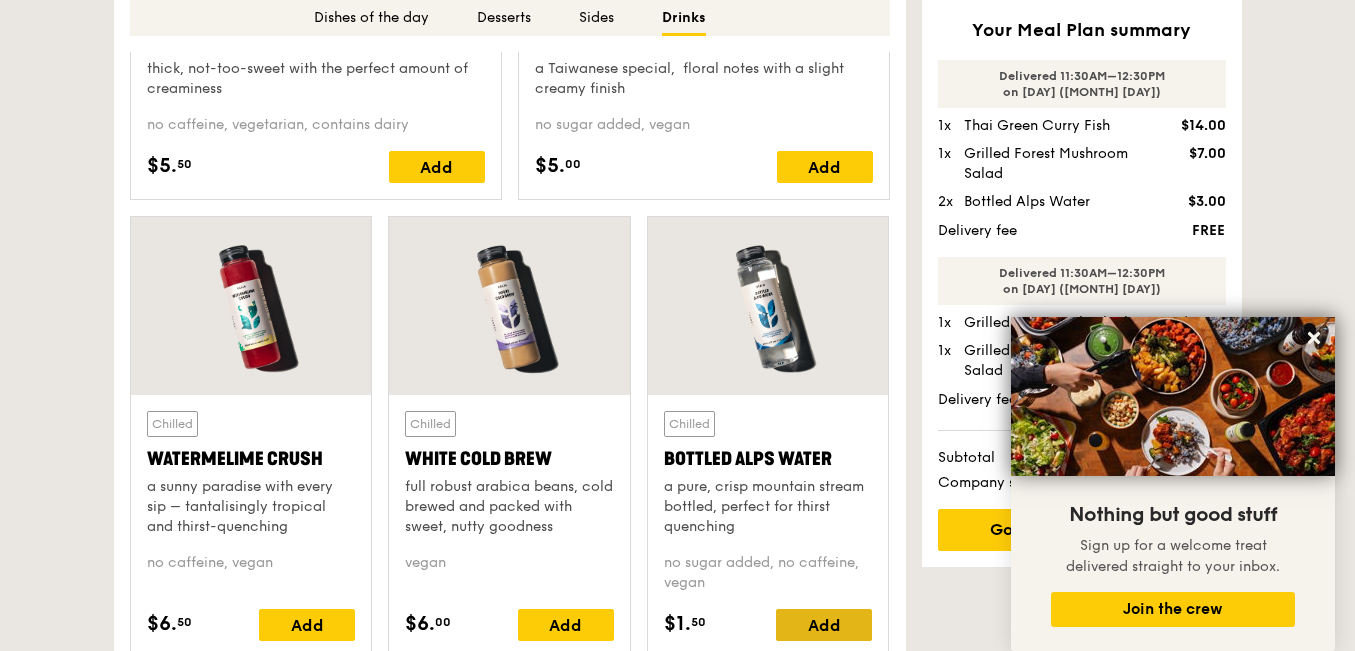 click on "Add" at bounding box center (824, 625) 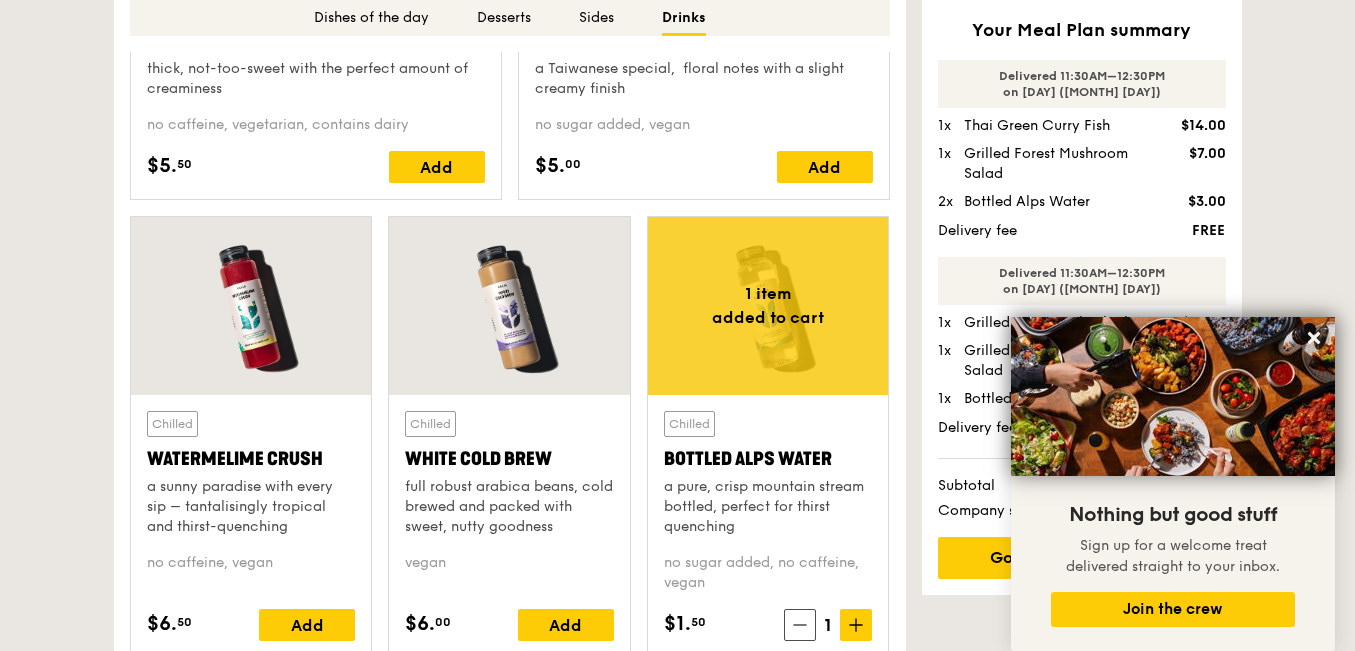 click at bounding box center (800, 625) 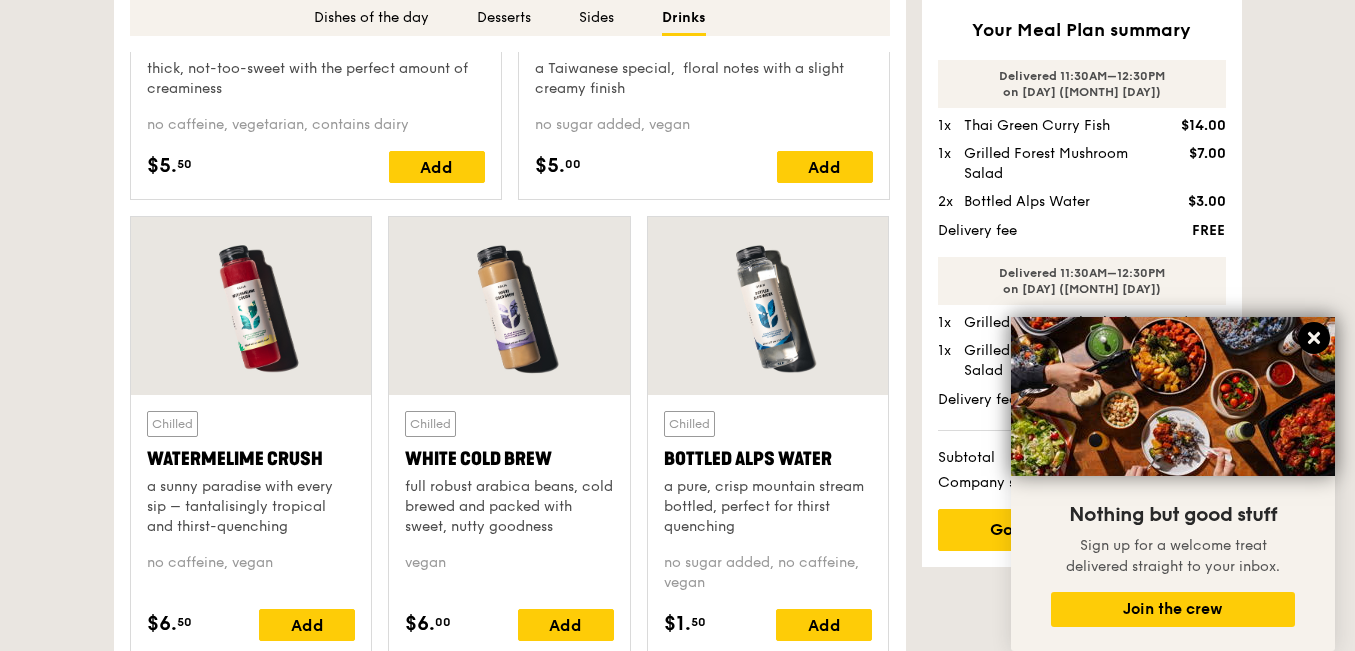 click at bounding box center (1314, 338) 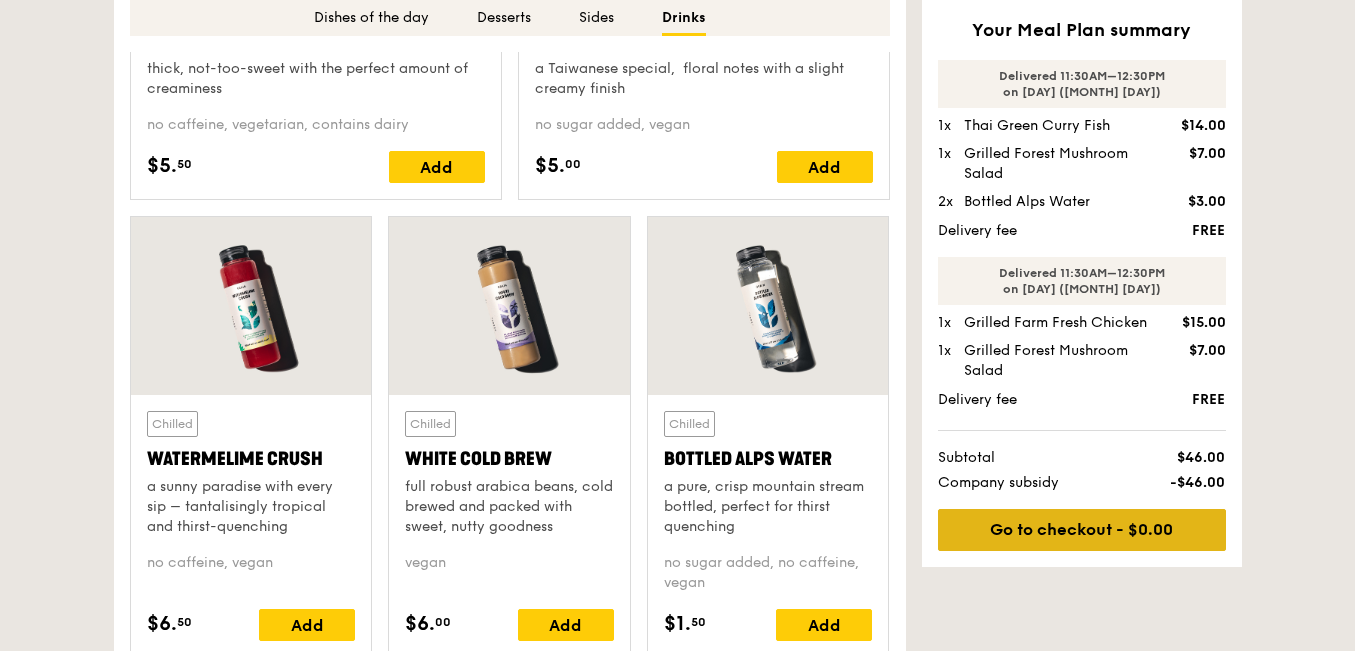 click on "Go to checkout - $0.00" at bounding box center (1082, 530) 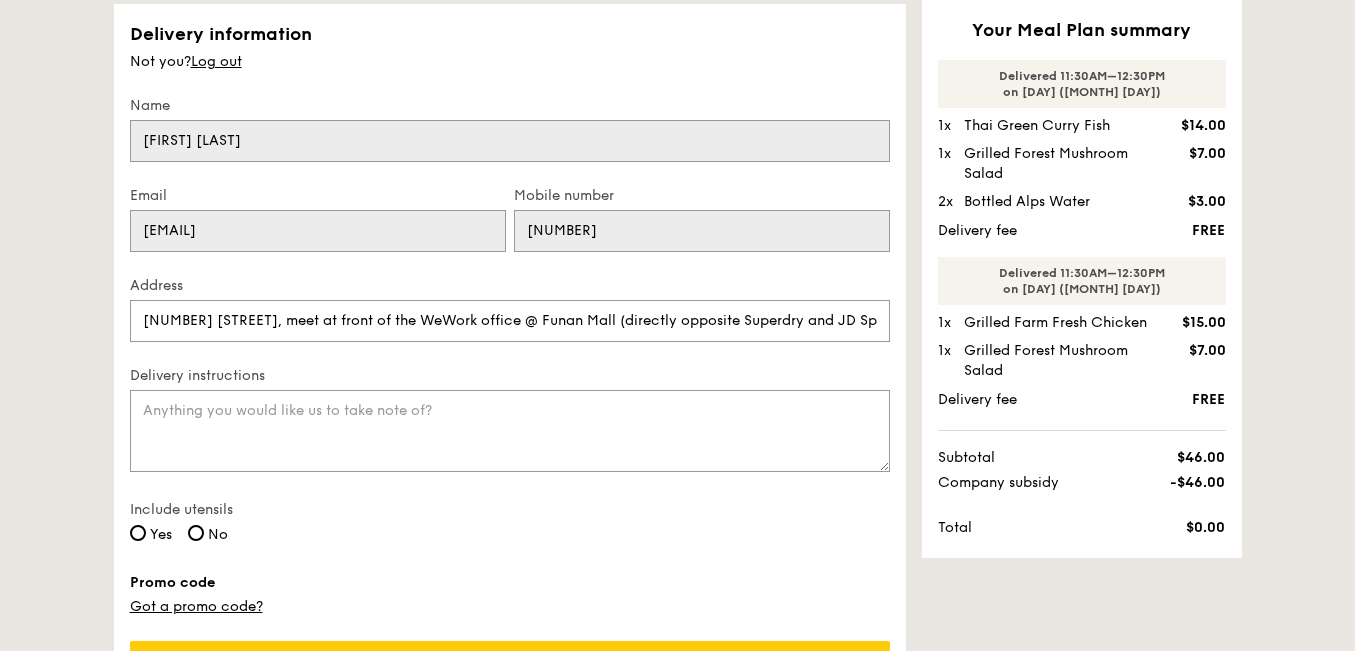 scroll, scrollTop: 402, scrollLeft: 0, axis: vertical 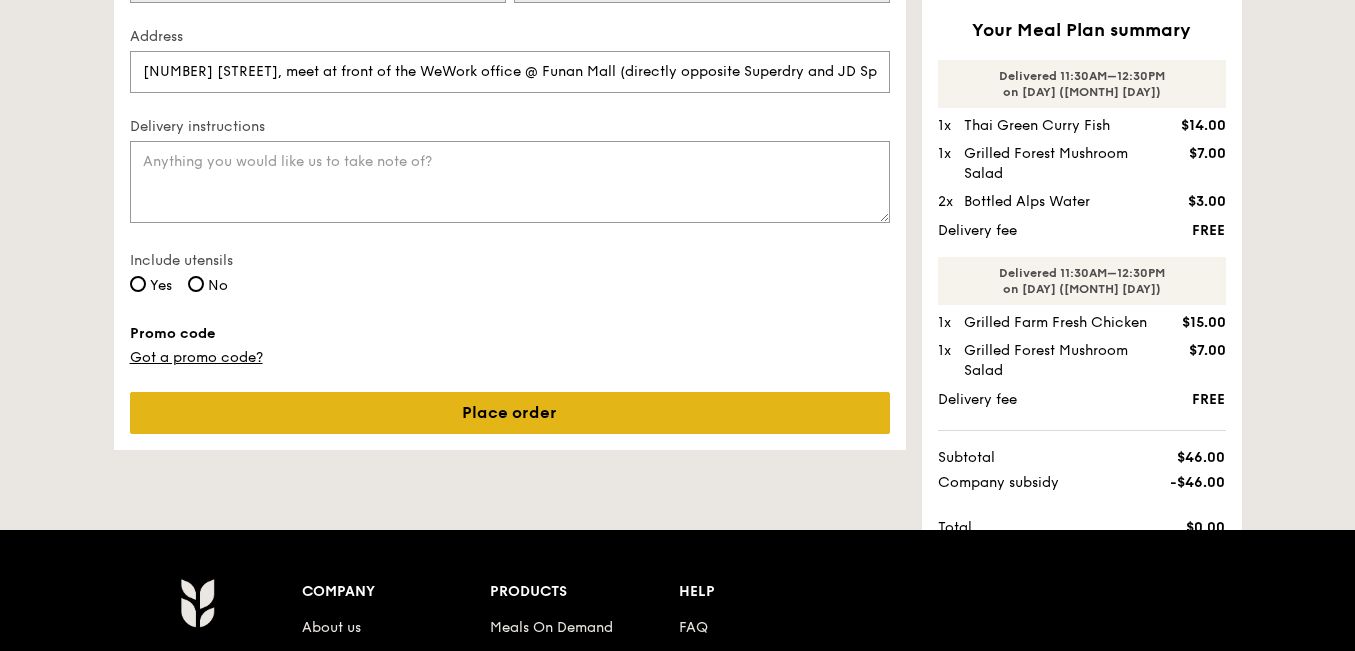 click on "Place order" at bounding box center (510, 413) 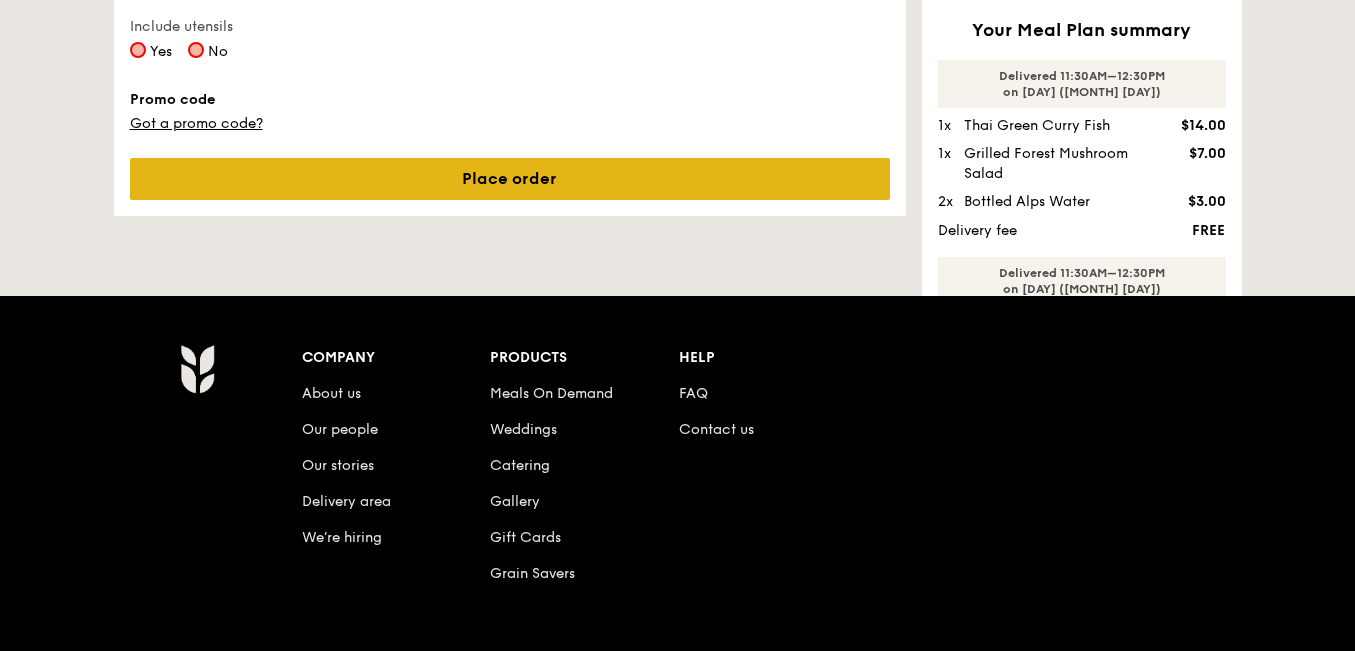 scroll, scrollTop: 638, scrollLeft: 0, axis: vertical 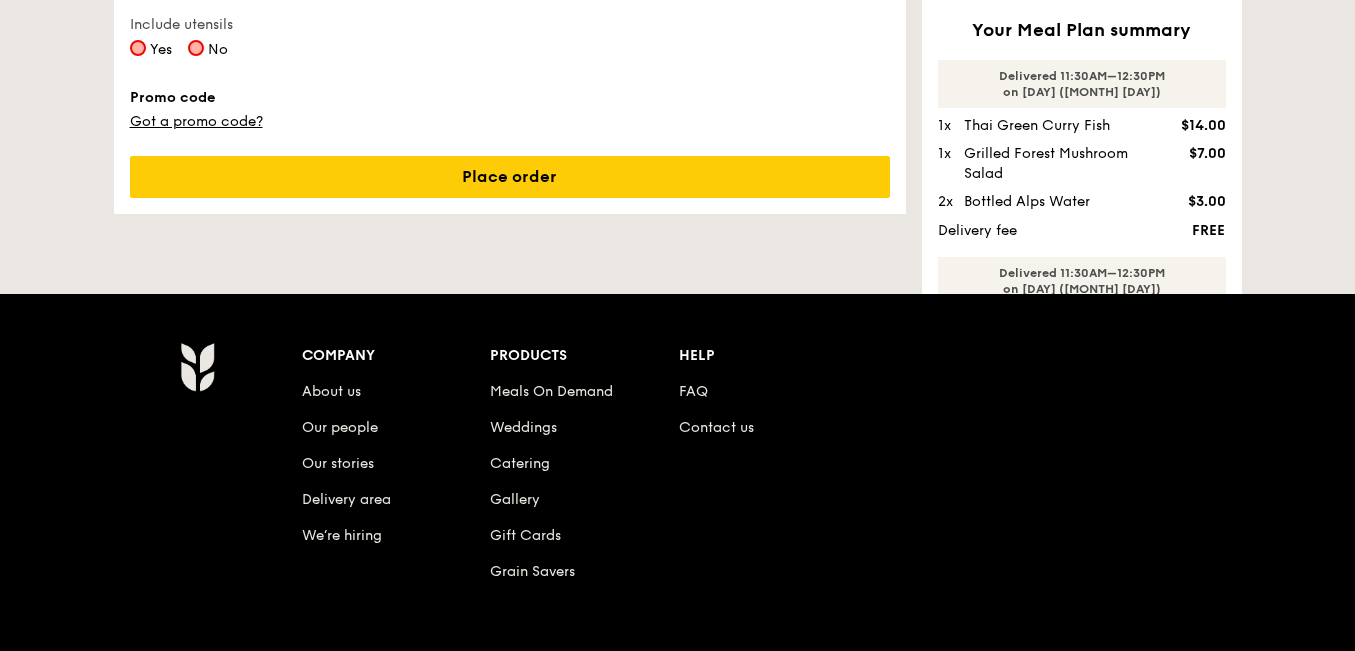 click on "Include utensils Yes No" at bounding box center (510, 39) 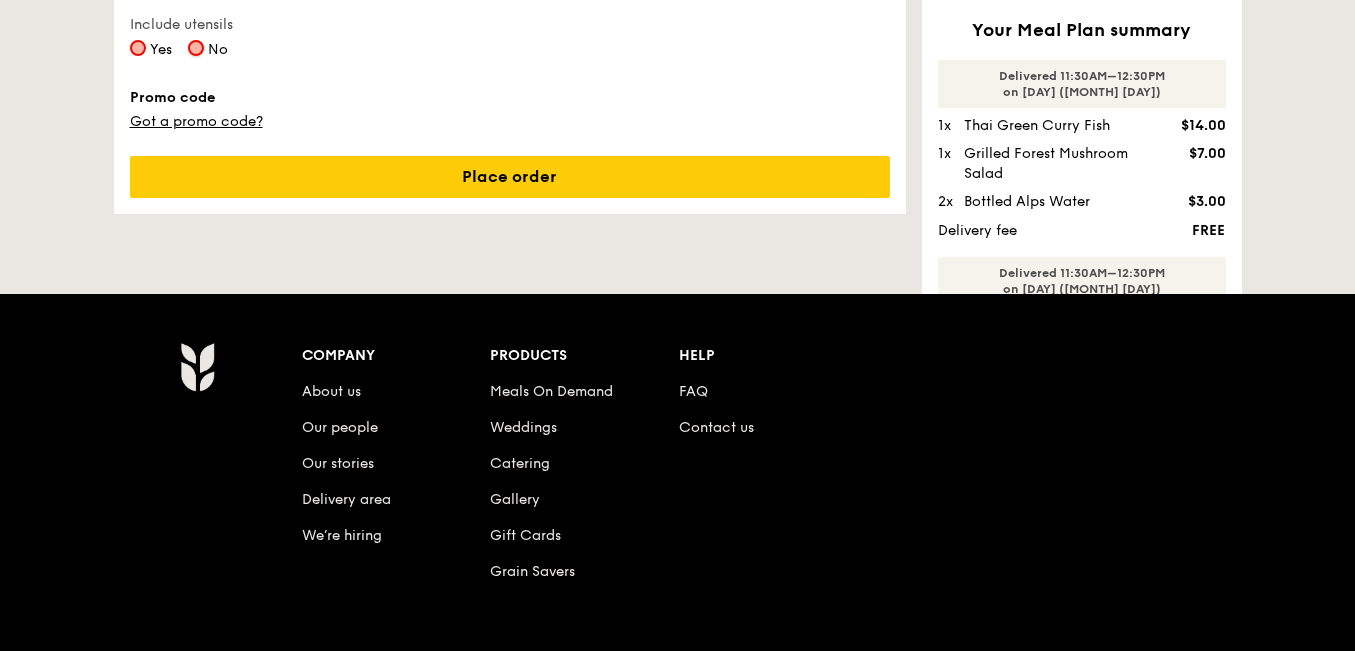 click on "No" at bounding box center (196, 48) 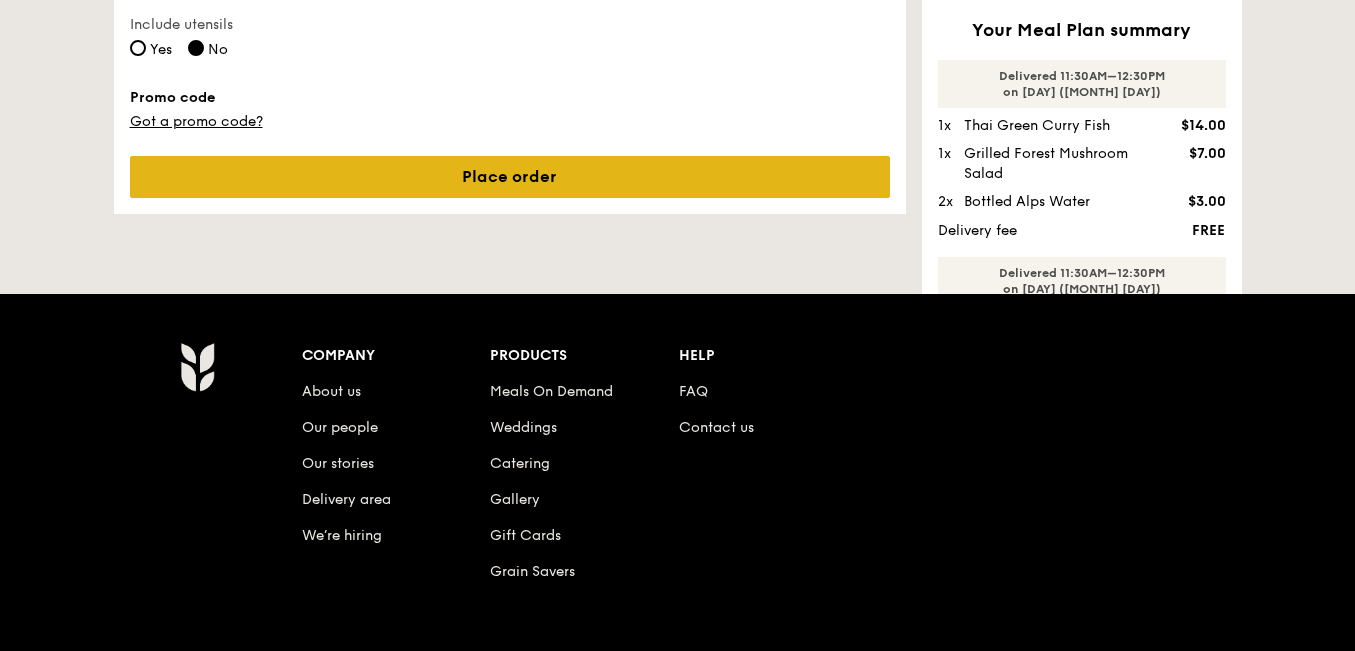 click on "Place order" at bounding box center [510, 177] 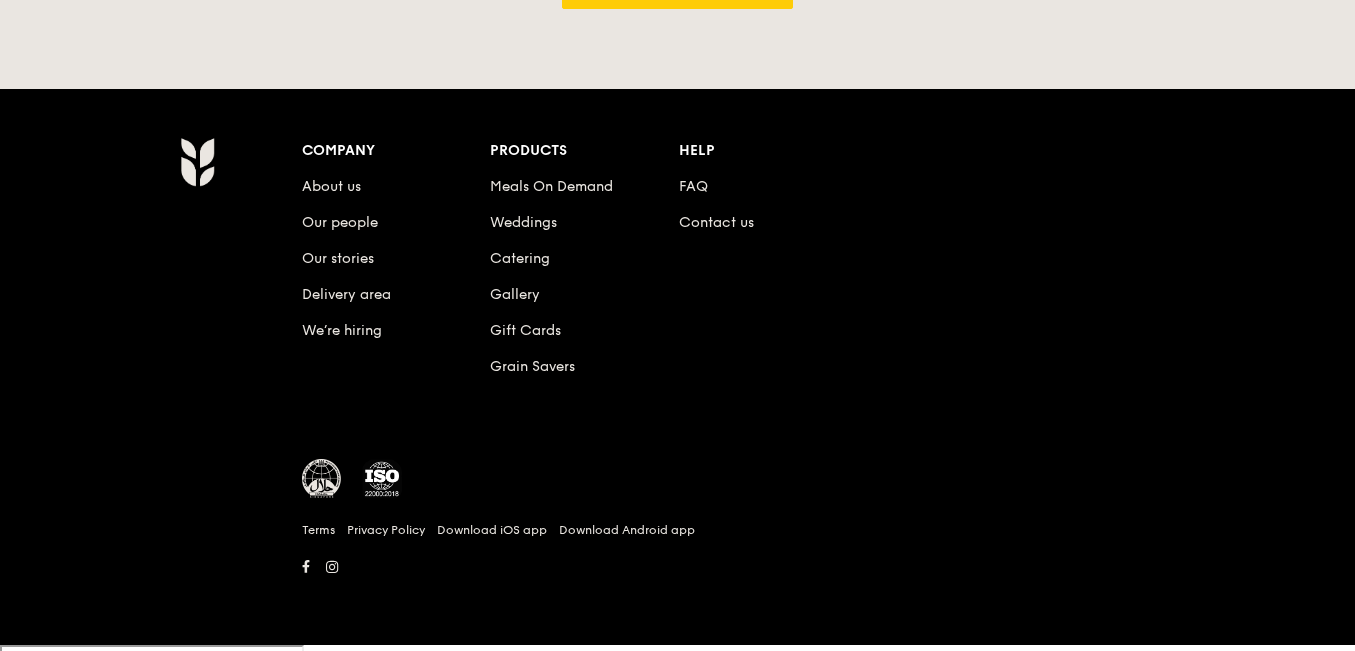 scroll, scrollTop: 0, scrollLeft: 0, axis: both 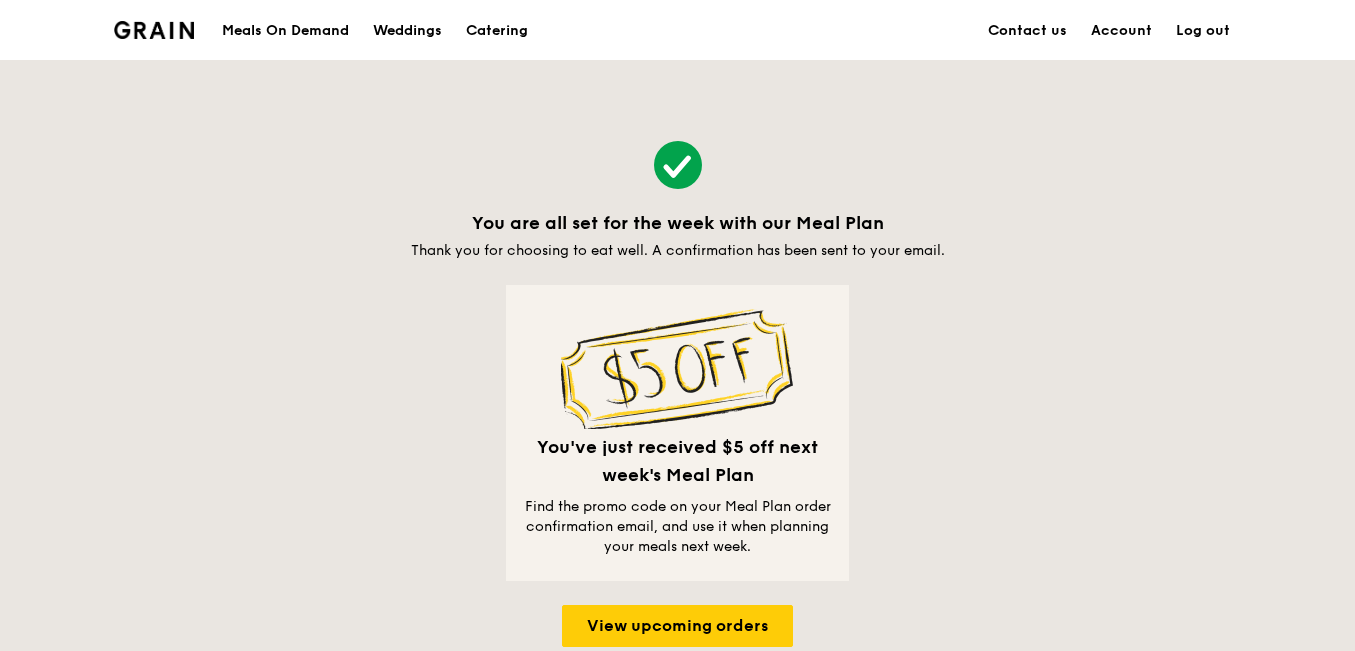 click on "Meals On Demand" at bounding box center (285, 31) 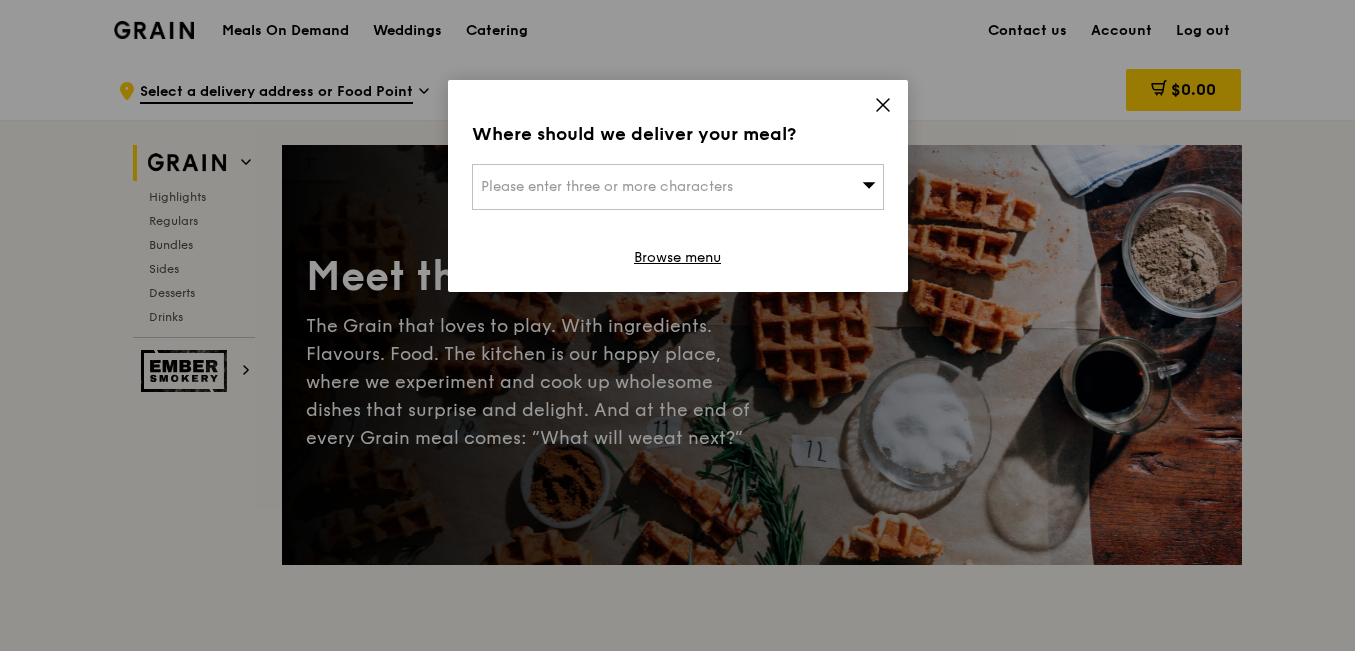 click 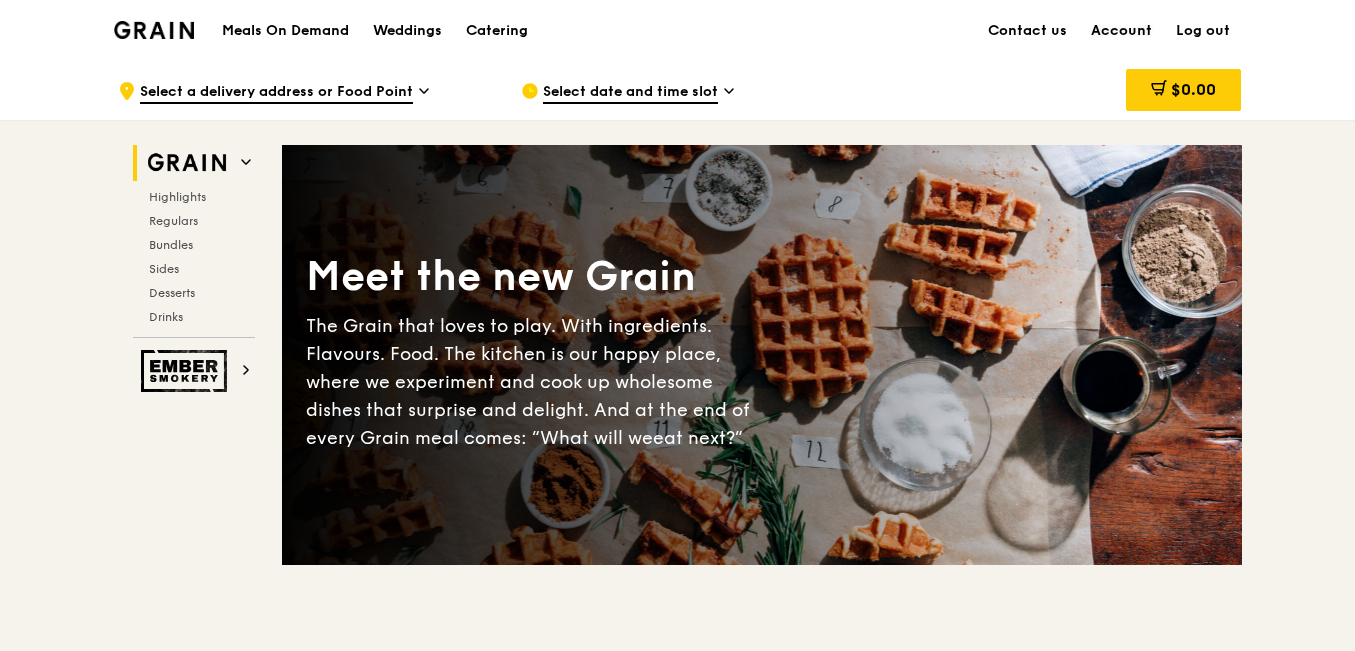 click on "Account" at bounding box center [1121, 31] 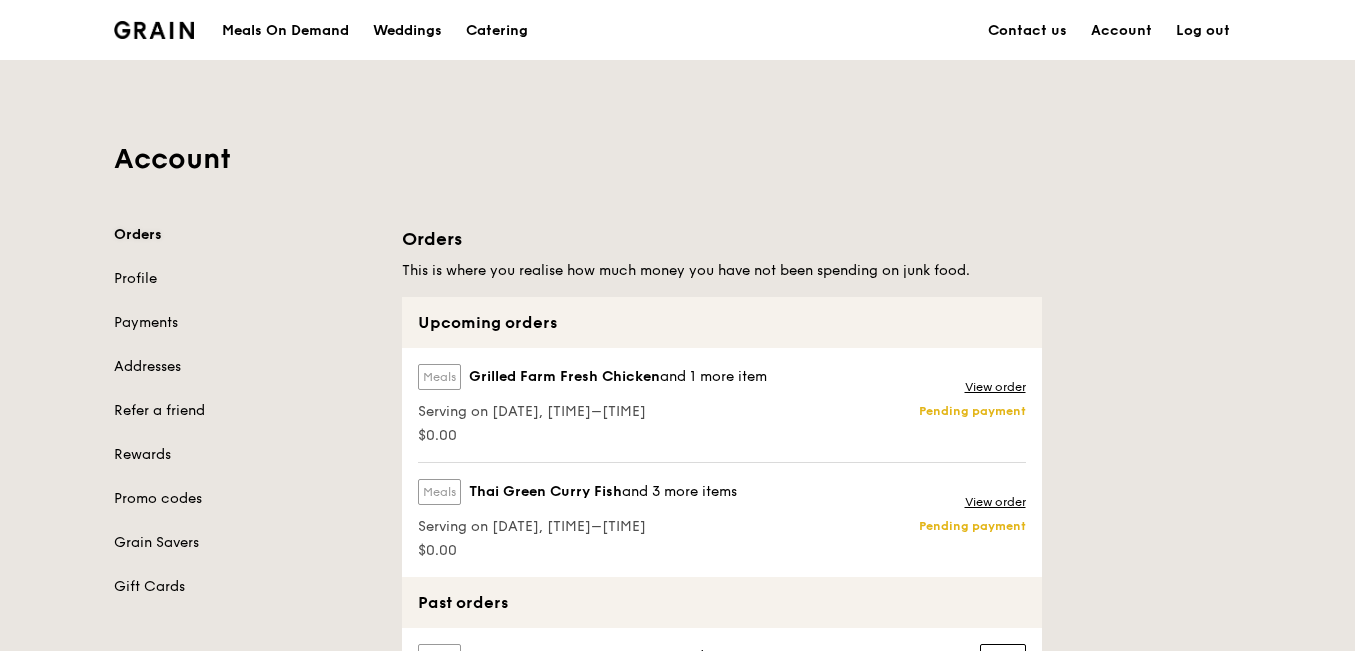 click on "Orders" at bounding box center (246, 235) 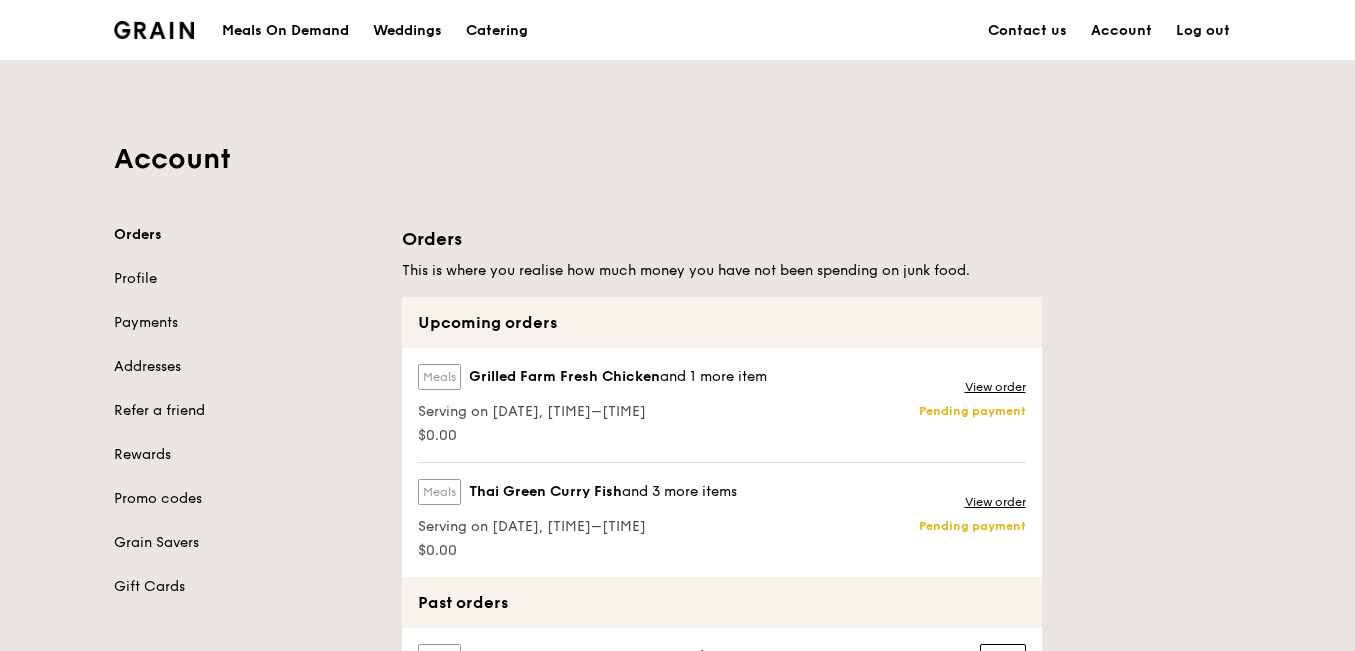 click on "Grain logo" at bounding box center [154, 29] 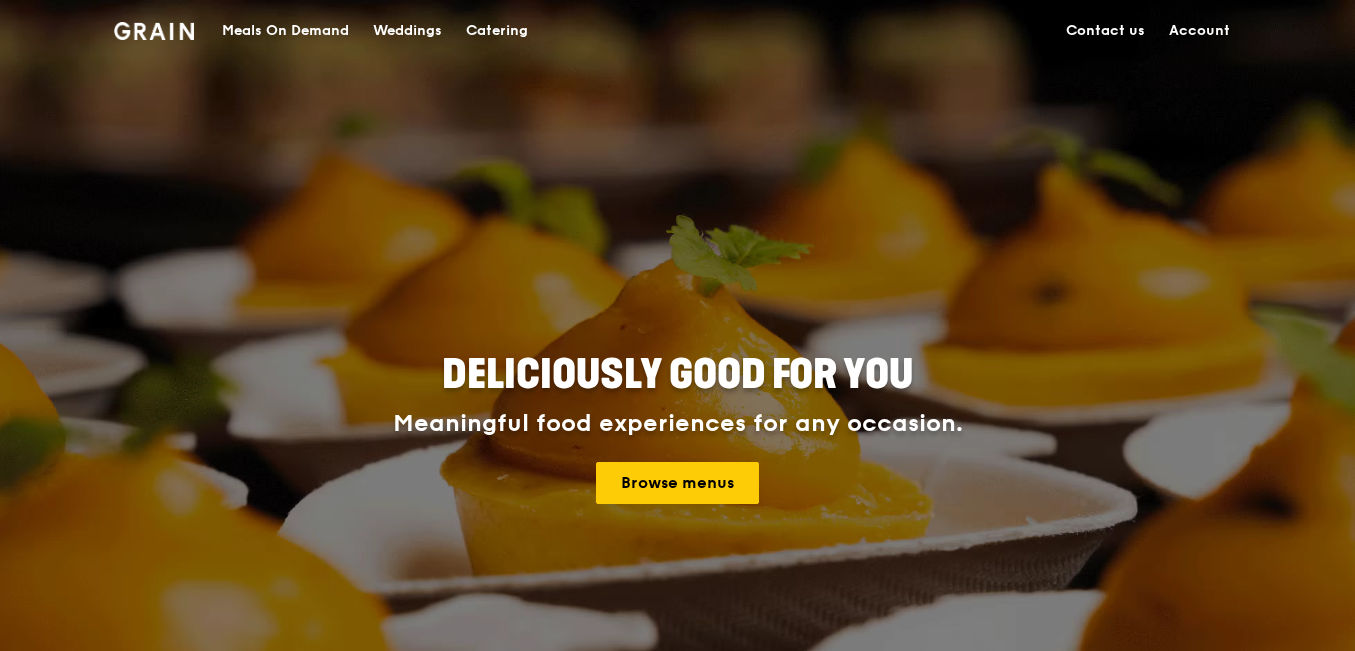 click on "Meals On Demand" at bounding box center [285, 31] 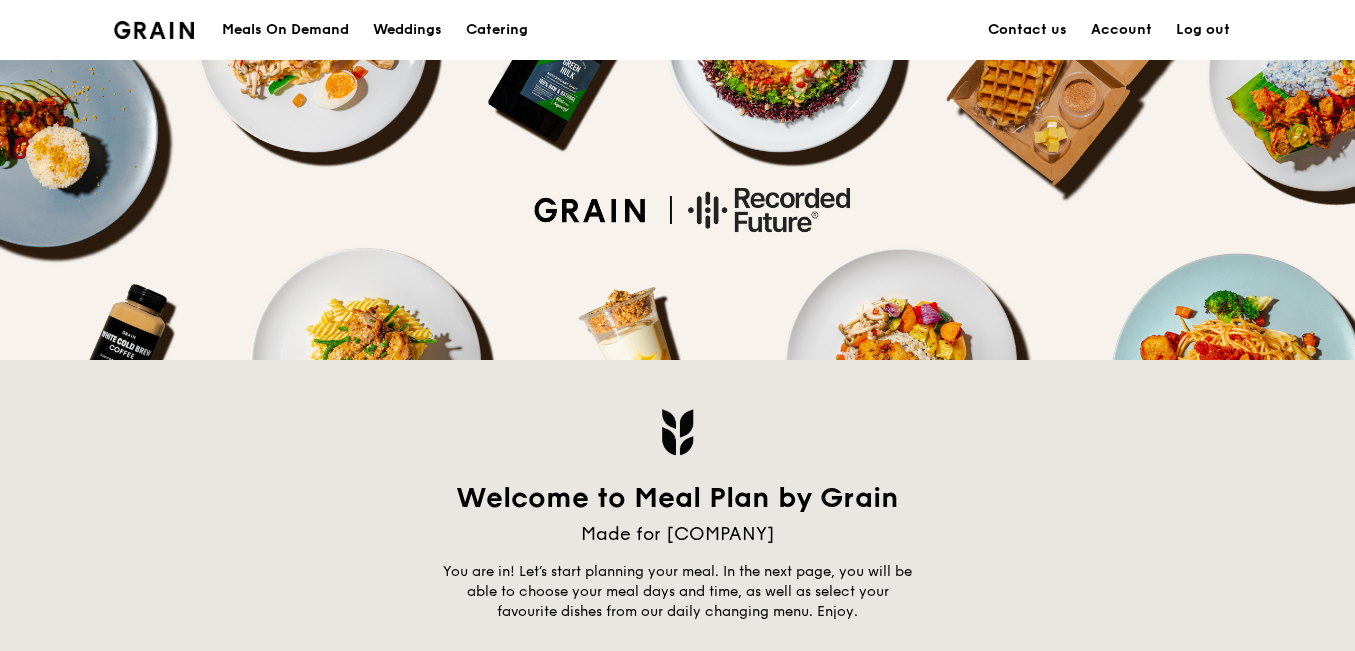 scroll, scrollTop: 0, scrollLeft: 0, axis: both 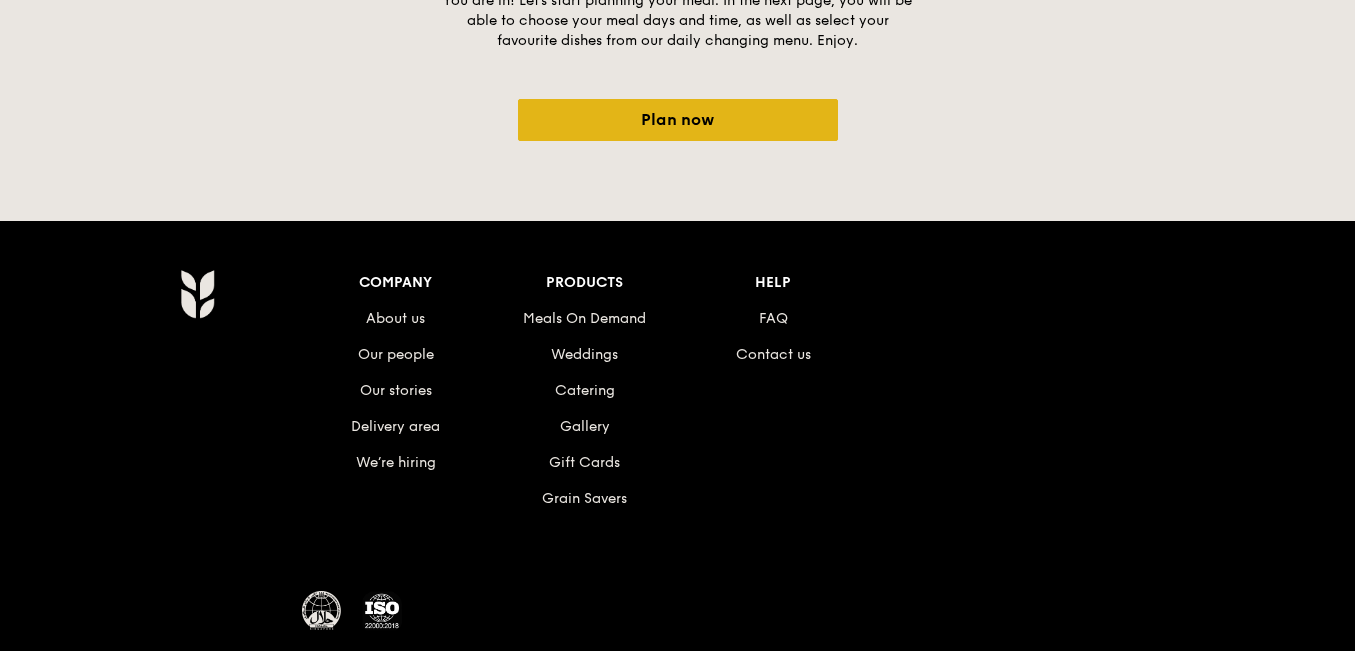 click on "Plan now" at bounding box center [678, 120] 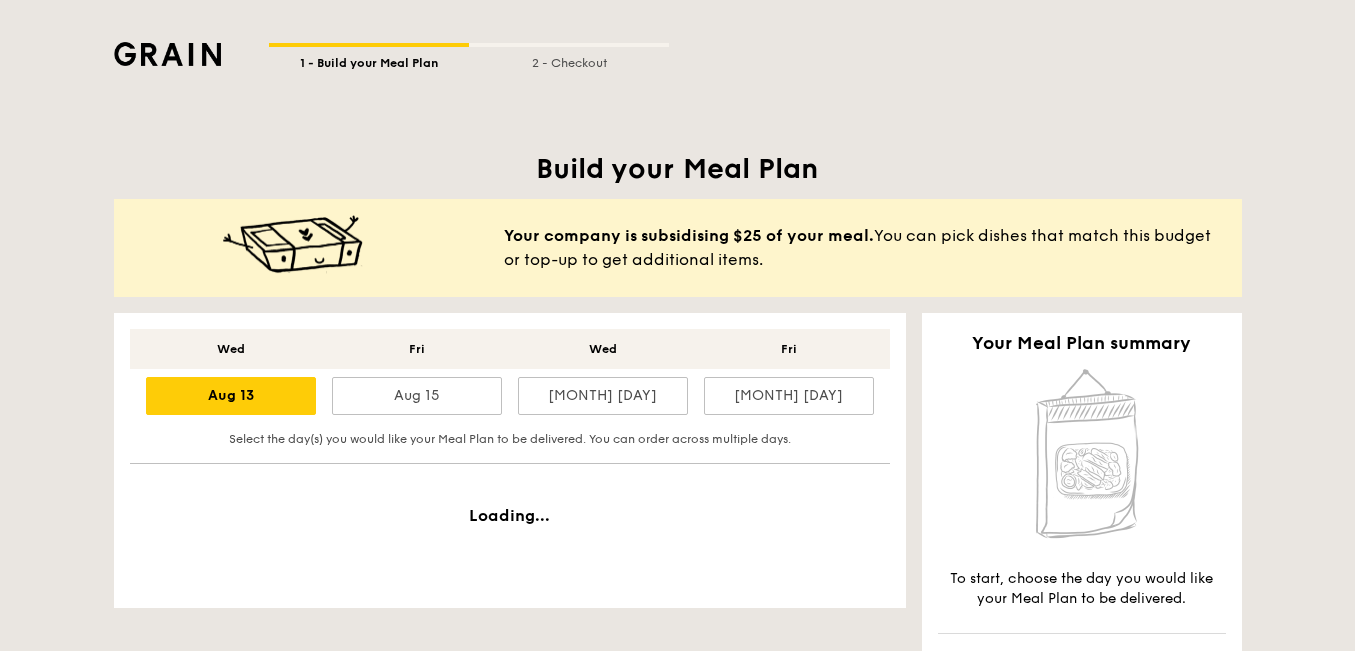 scroll, scrollTop: 454, scrollLeft: 0, axis: vertical 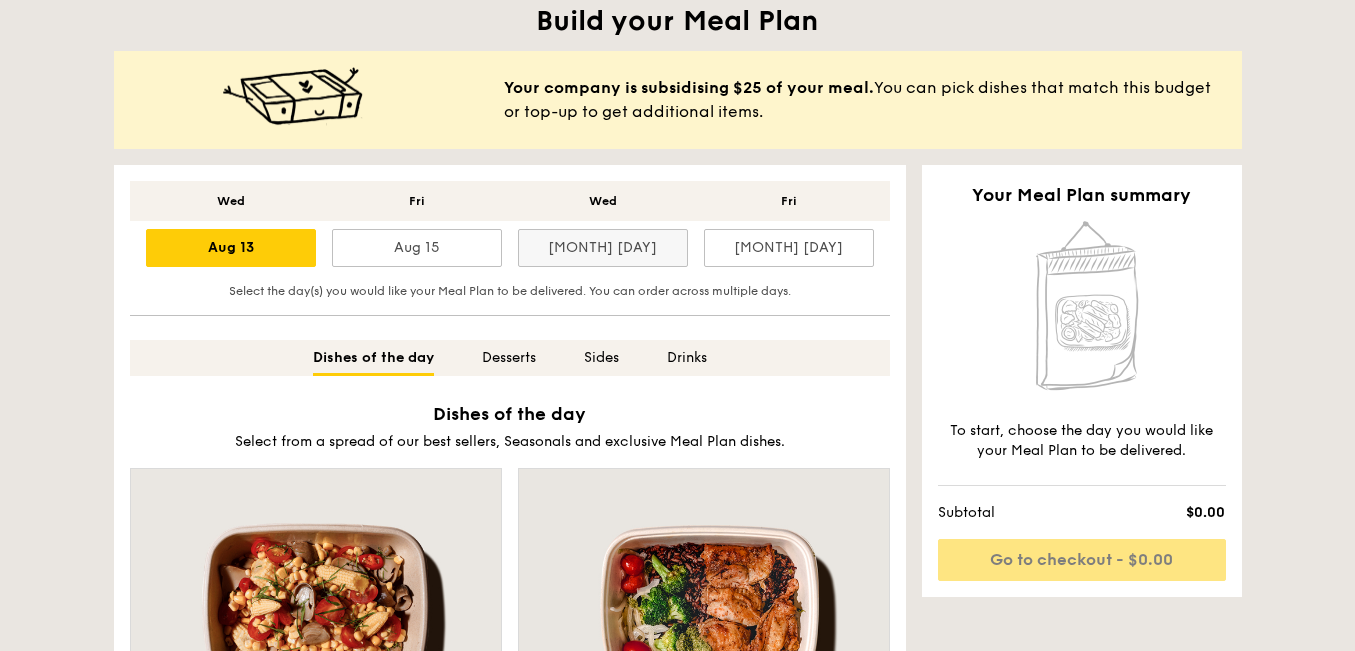 click on "[MONTH] [DAY]" at bounding box center (603, 248) 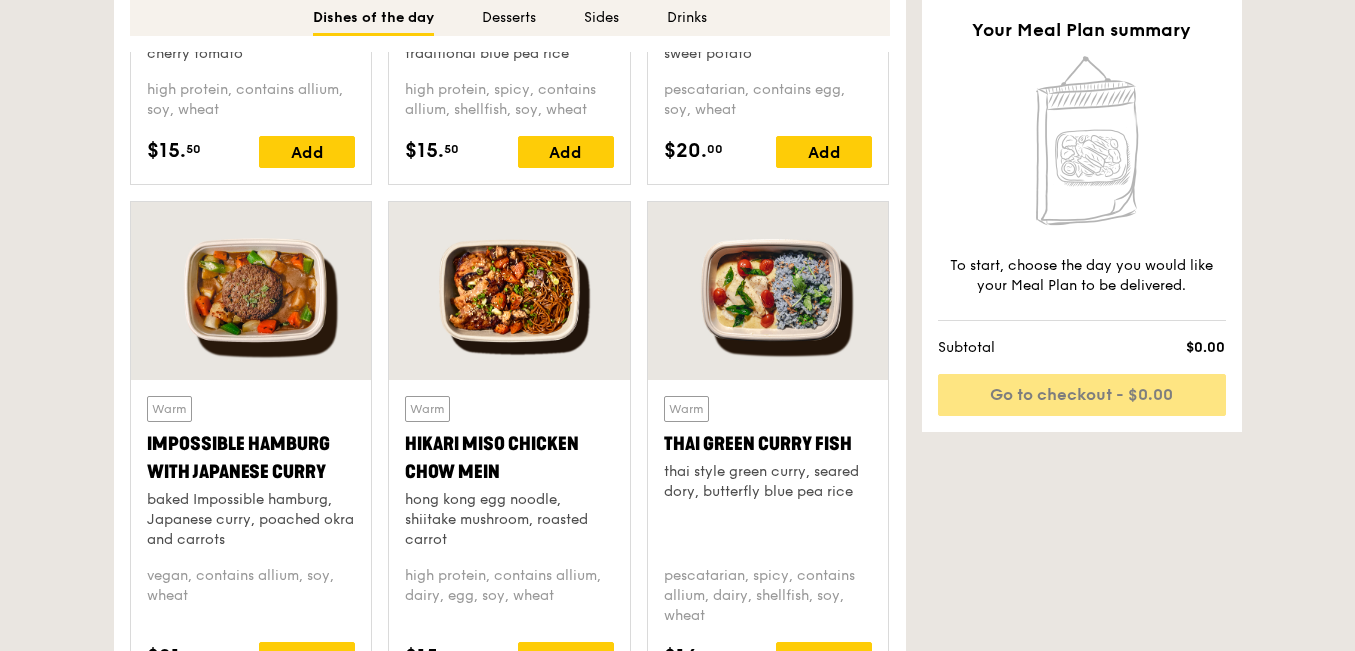 scroll, scrollTop: 1902, scrollLeft: 0, axis: vertical 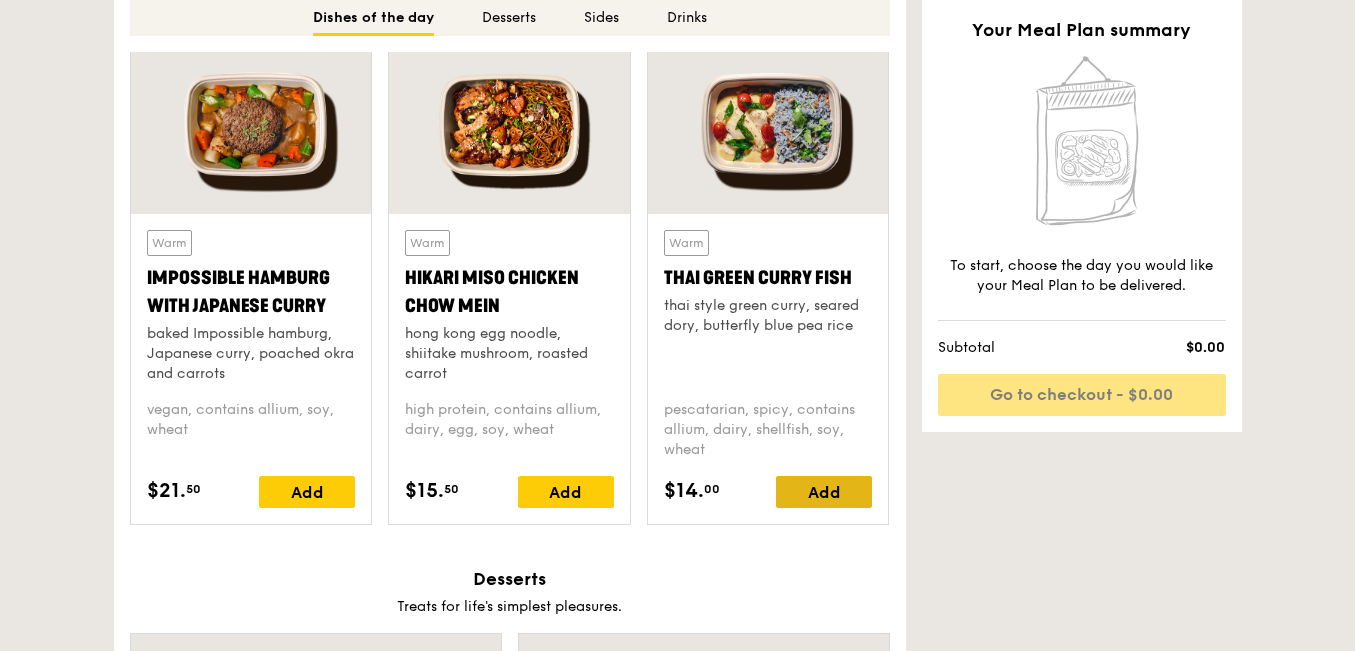 click on "Add" at bounding box center (824, 492) 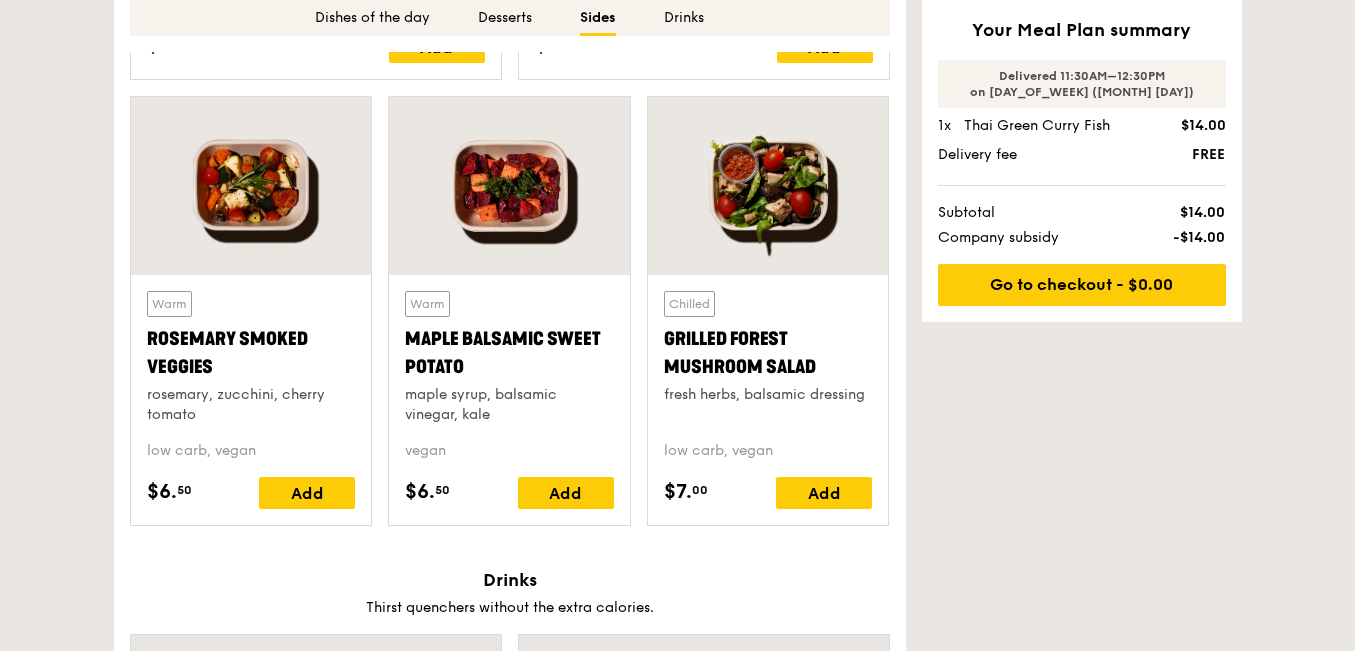 scroll, scrollTop: 3982, scrollLeft: 0, axis: vertical 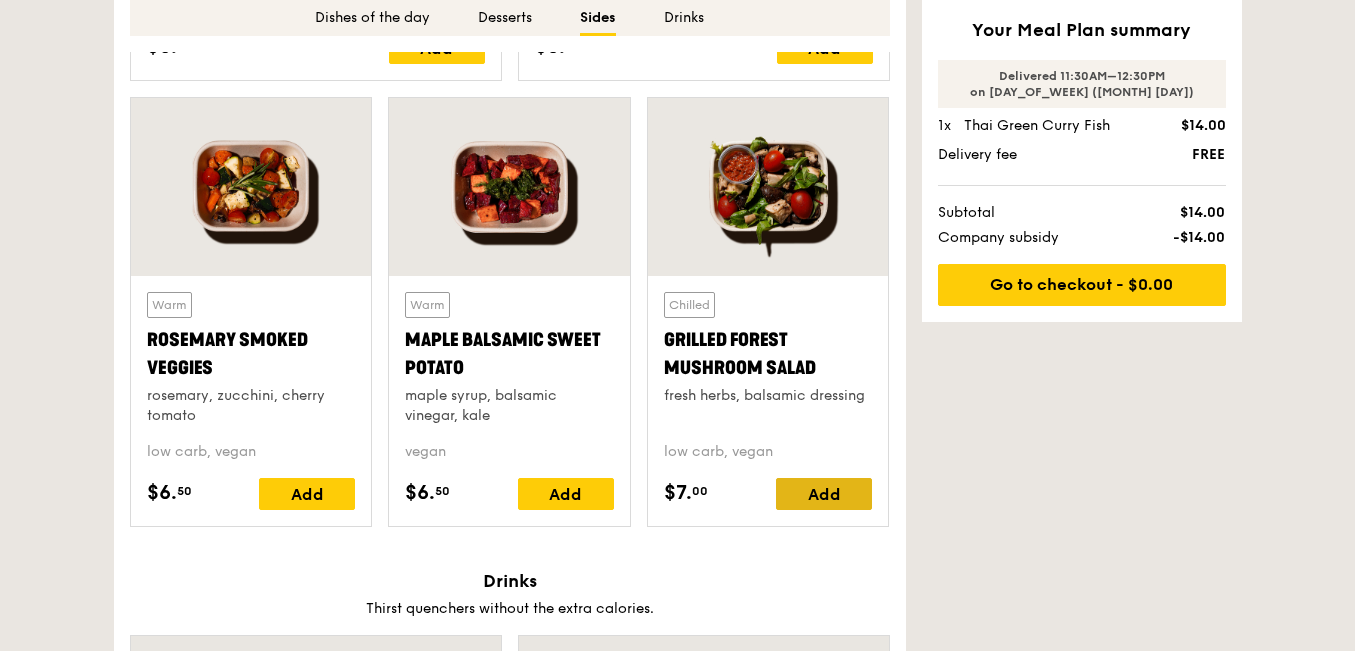 click on "Add" at bounding box center [824, 494] 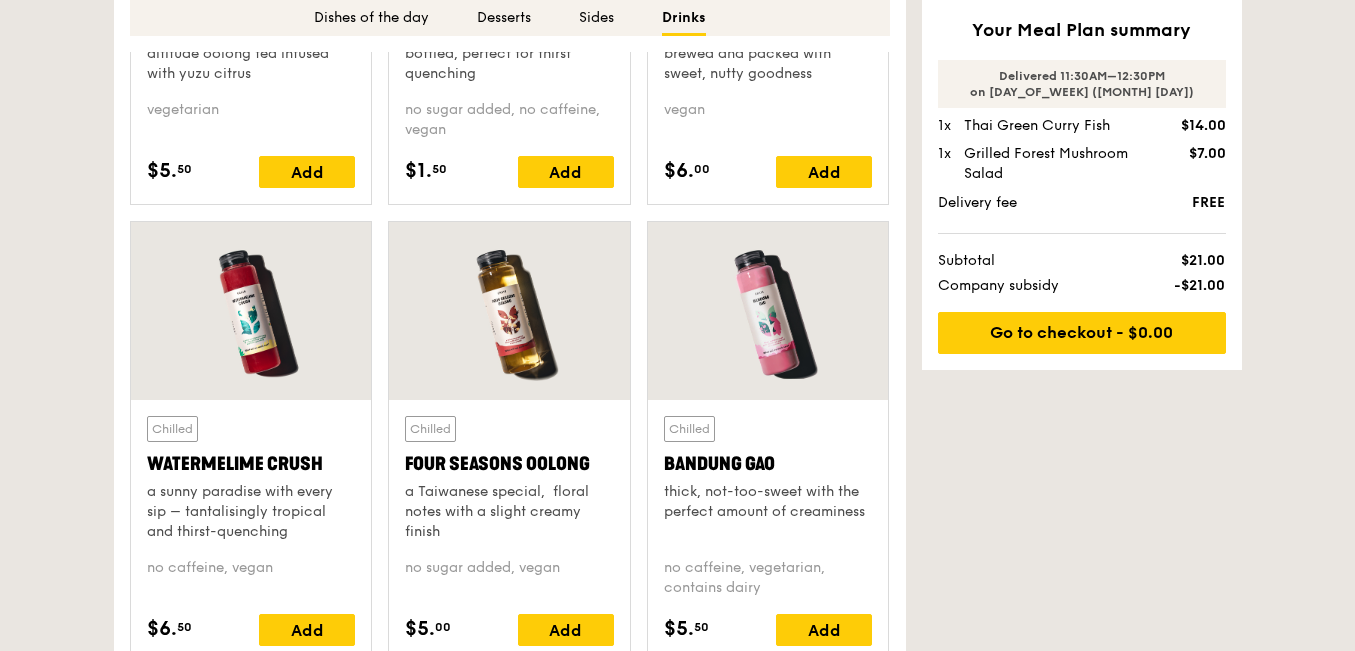 scroll, scrollTop: 5363, scrollLeft: 0, axis: vertical 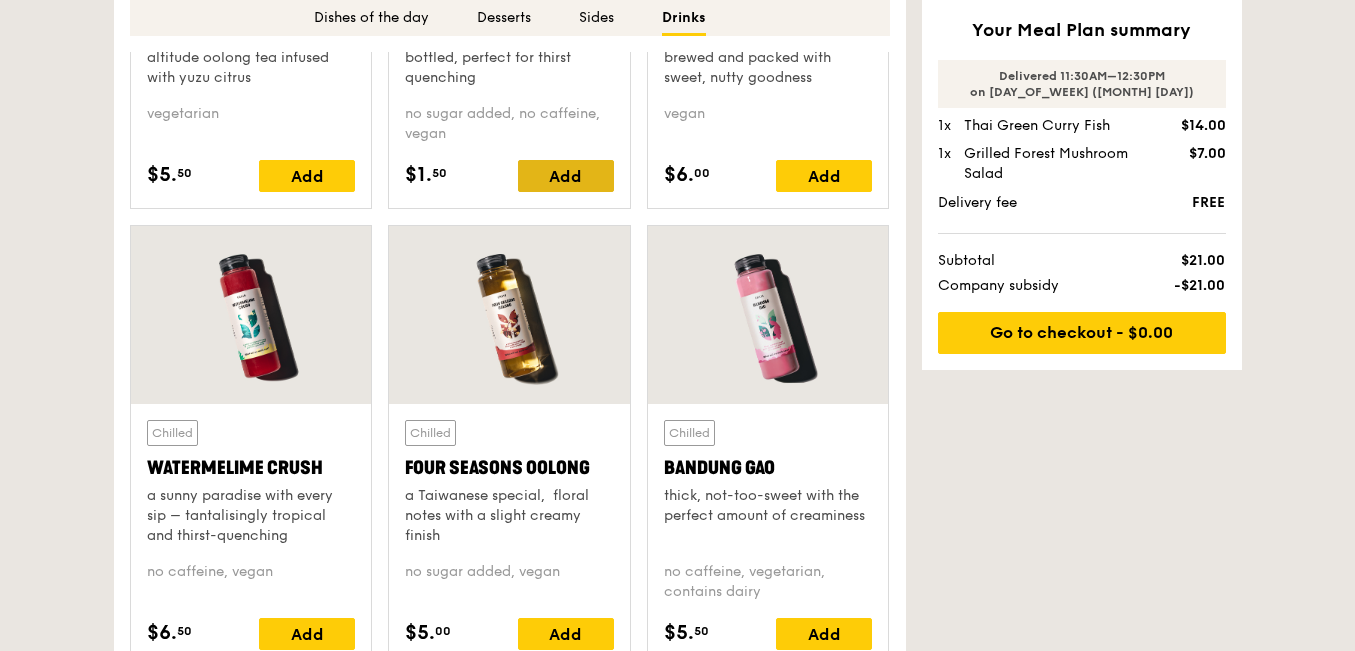click on "Add" at bounding box center (566, 176) 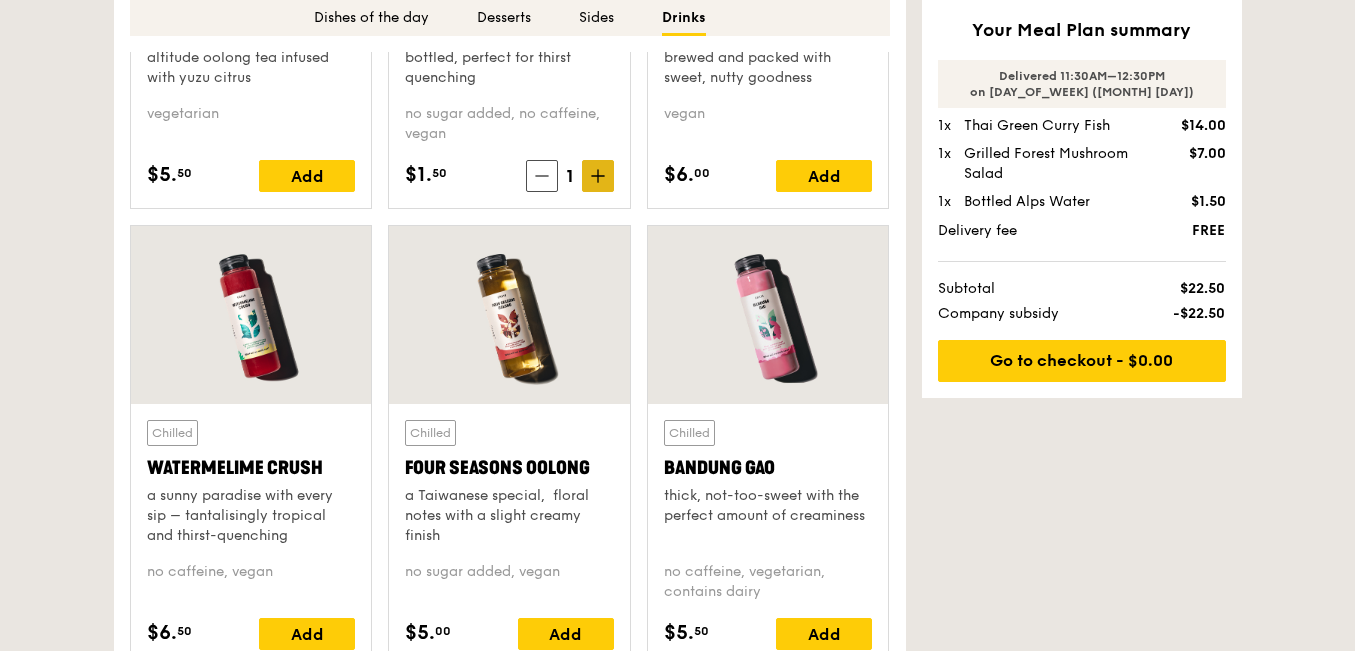 click at bounding box center (598, 176) 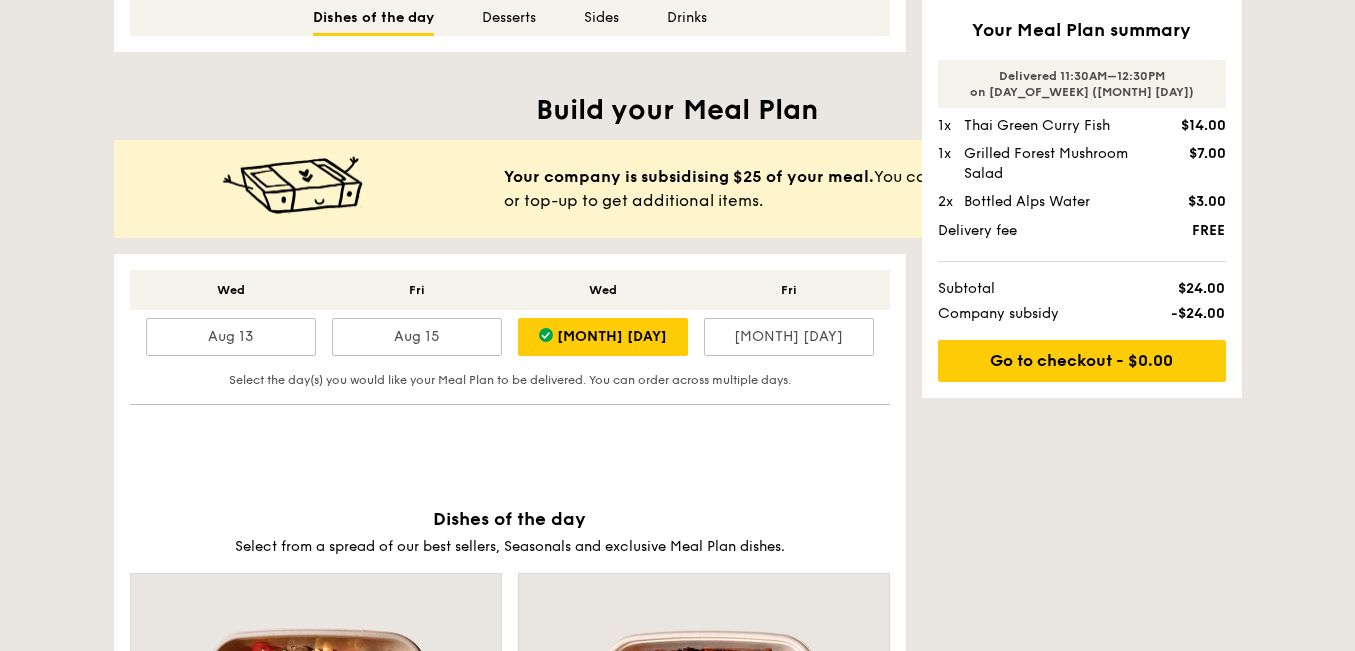 scroll, scrollTop: 198, scrollLeft: 0, axis: vertical 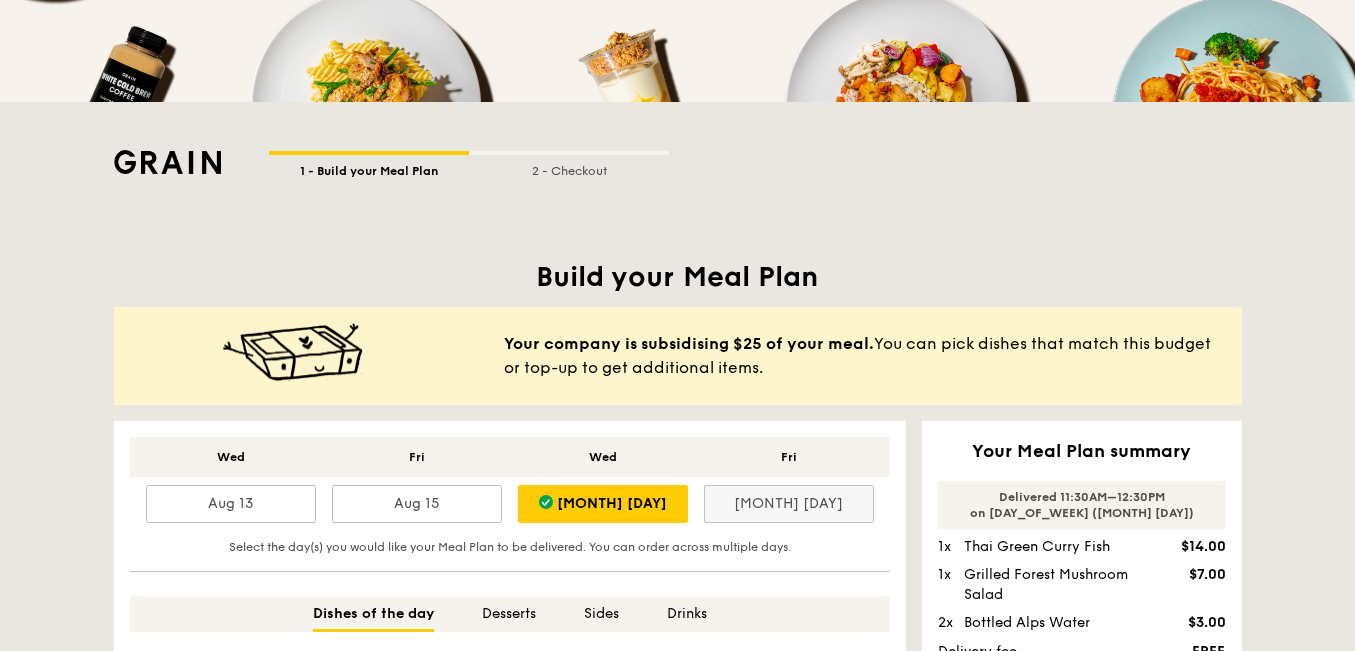 click on "Aug 22" at bounding box center [789, 504] 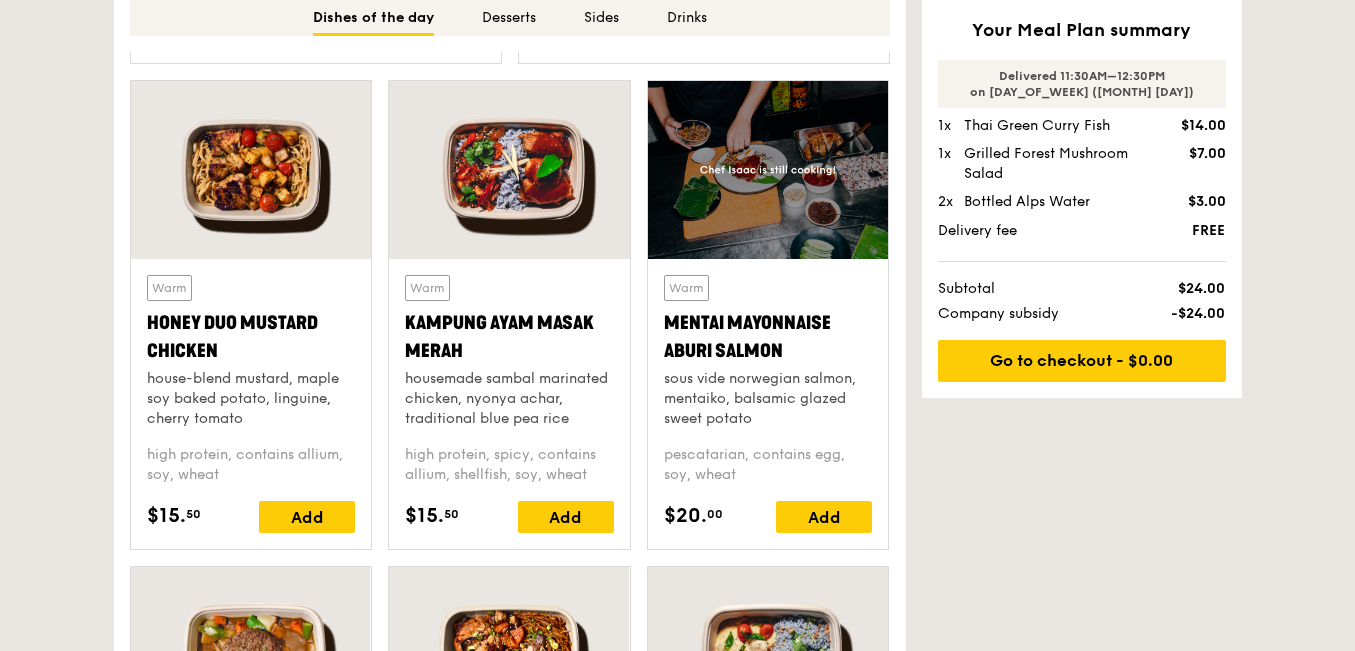 scroll, scrollTop: 1372, scrollLeft: 0, axis: vertical 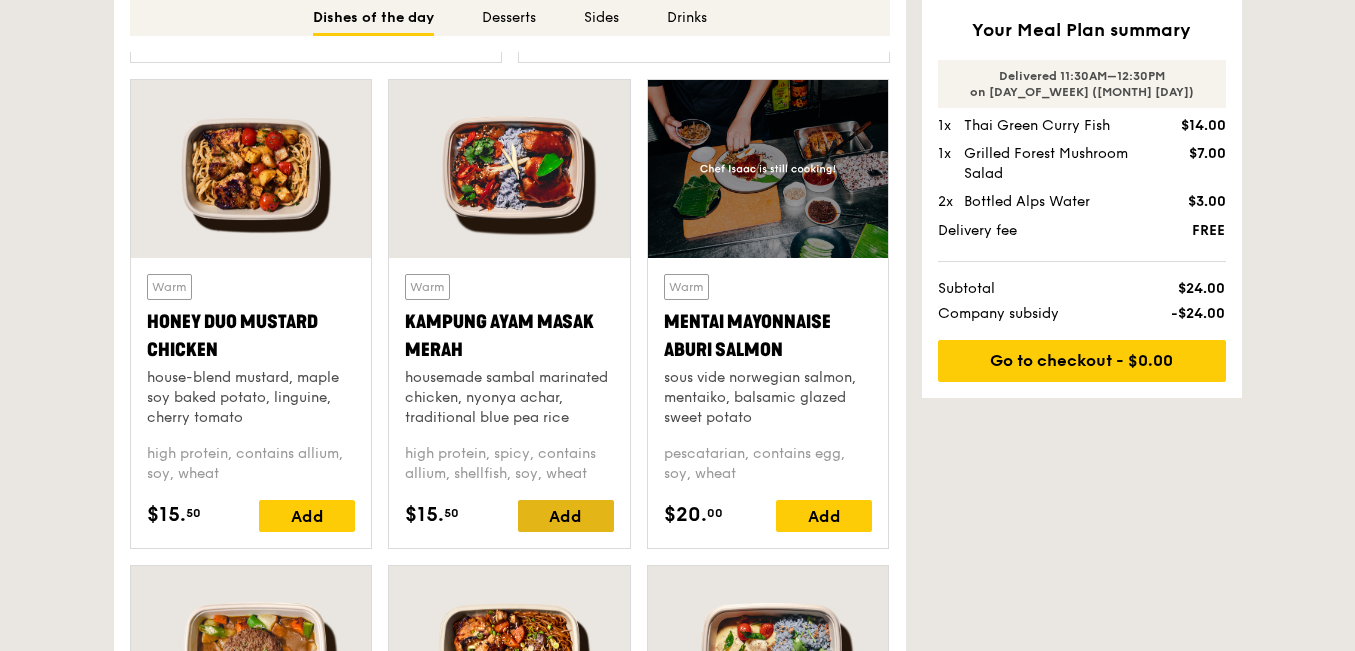click on "Add" at bounding box center [566, 516] 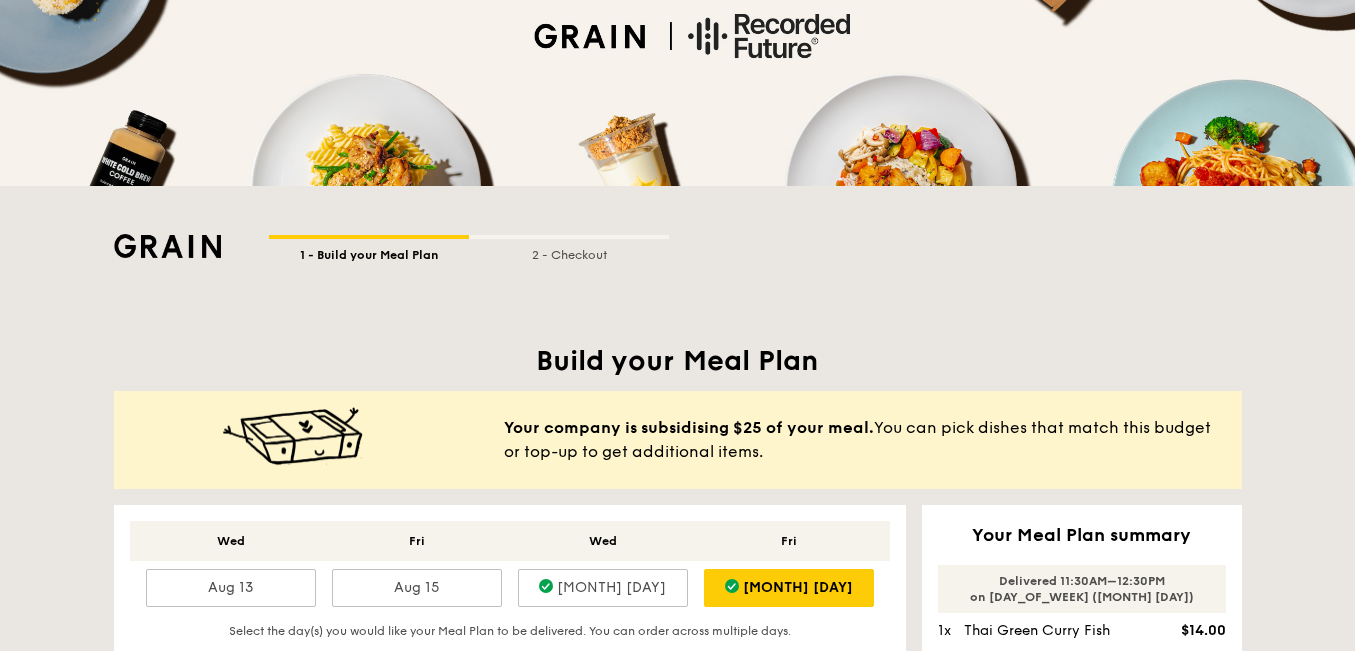 scroll, scrollTop: 381, scrollLeft: 0, axis: vertical 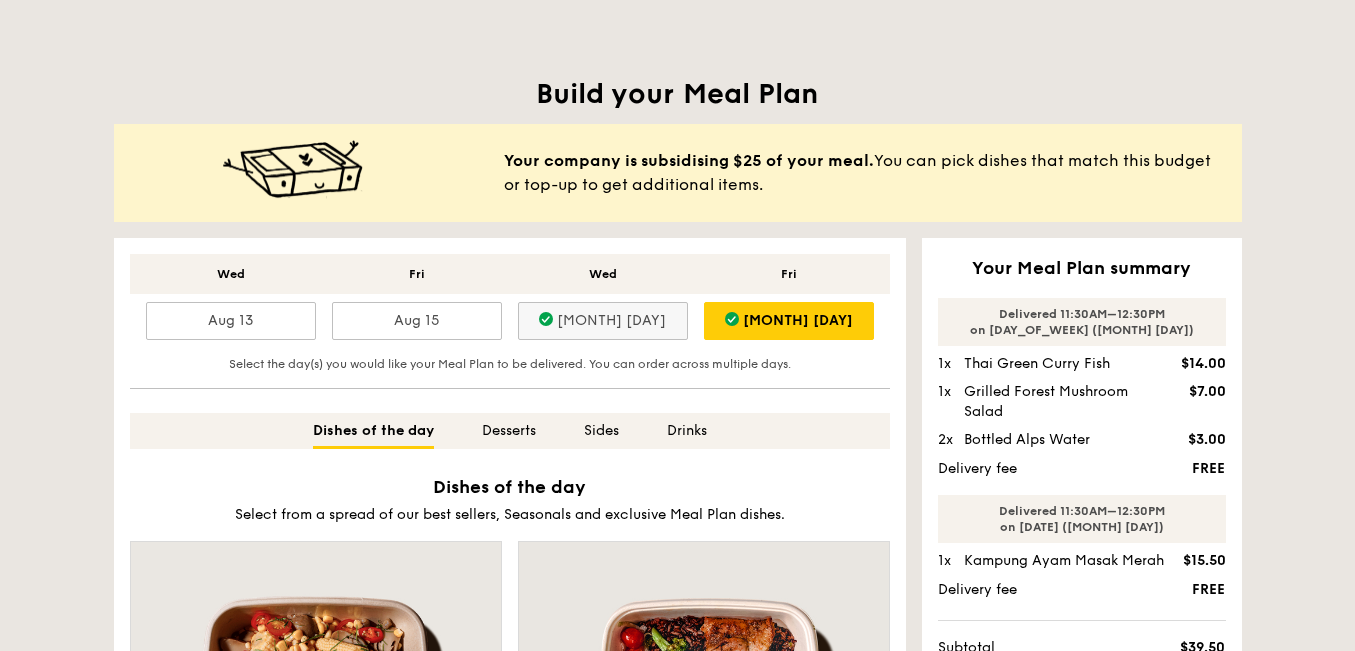 click on "Aug 20" at bounding box center [603, 321] 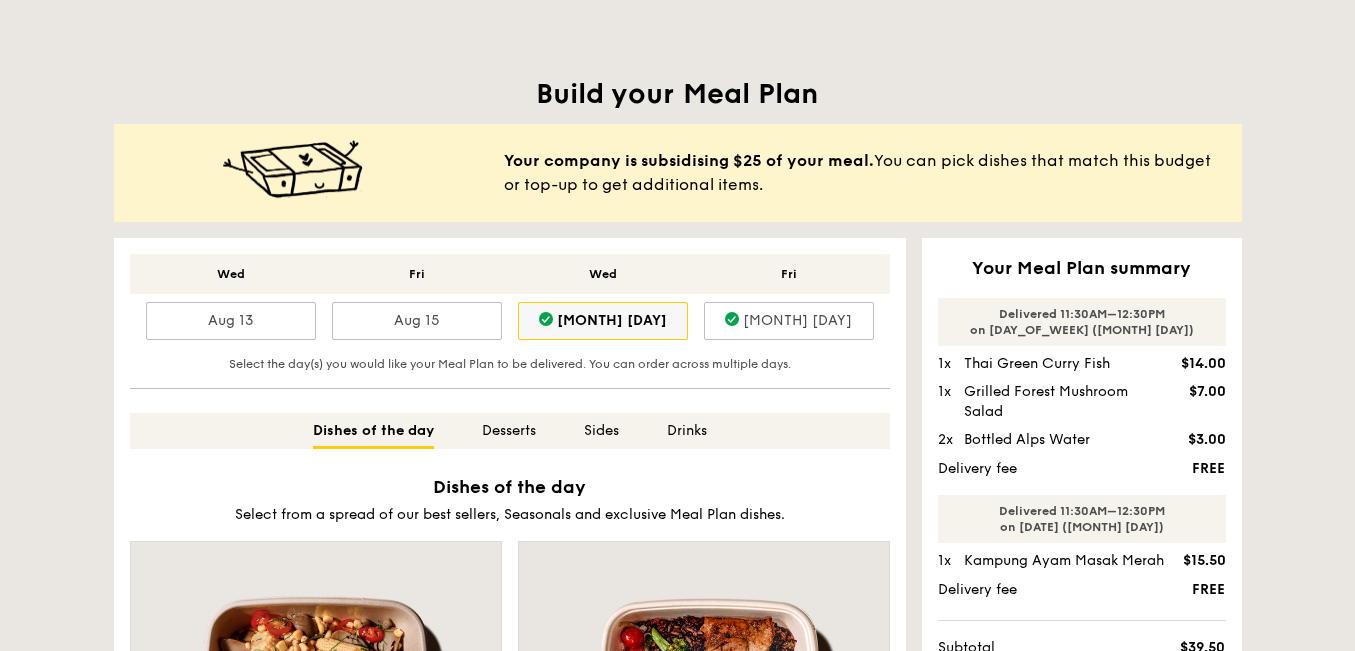 click on "Aug 20" at bounding box center [603, 321] 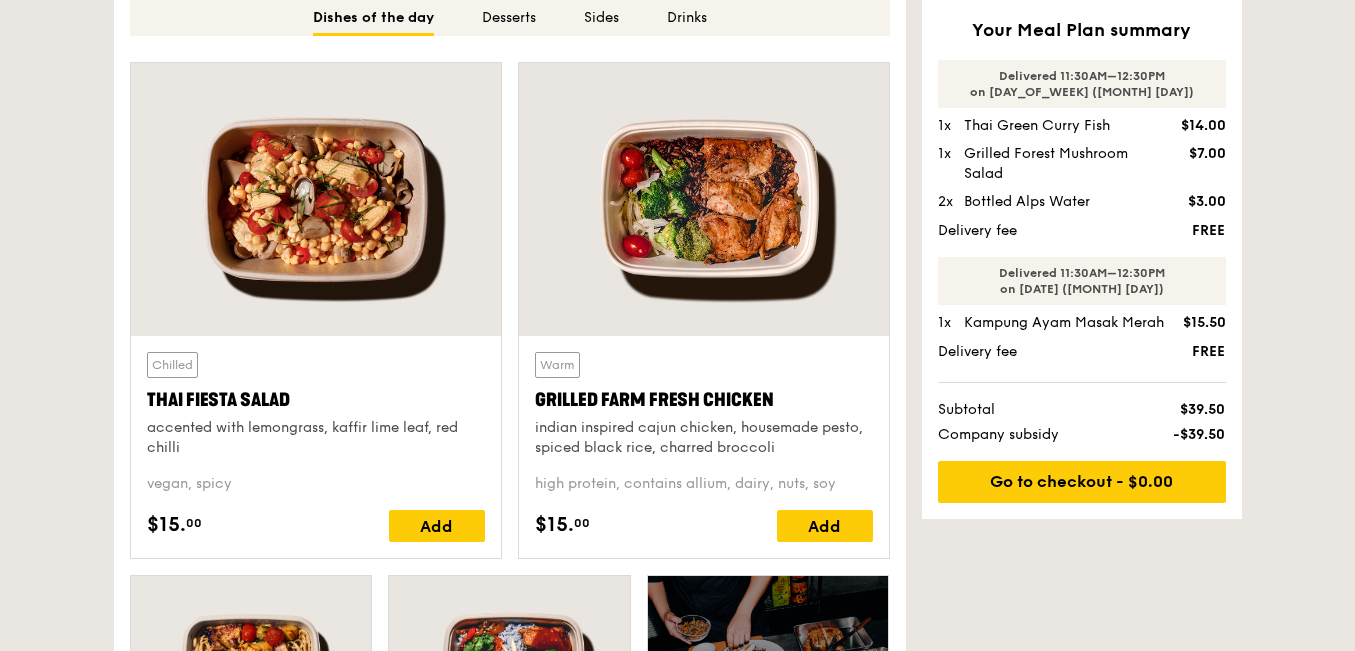 scroll, scrollTop: 844, scrollLeft: 0, axis: vertical 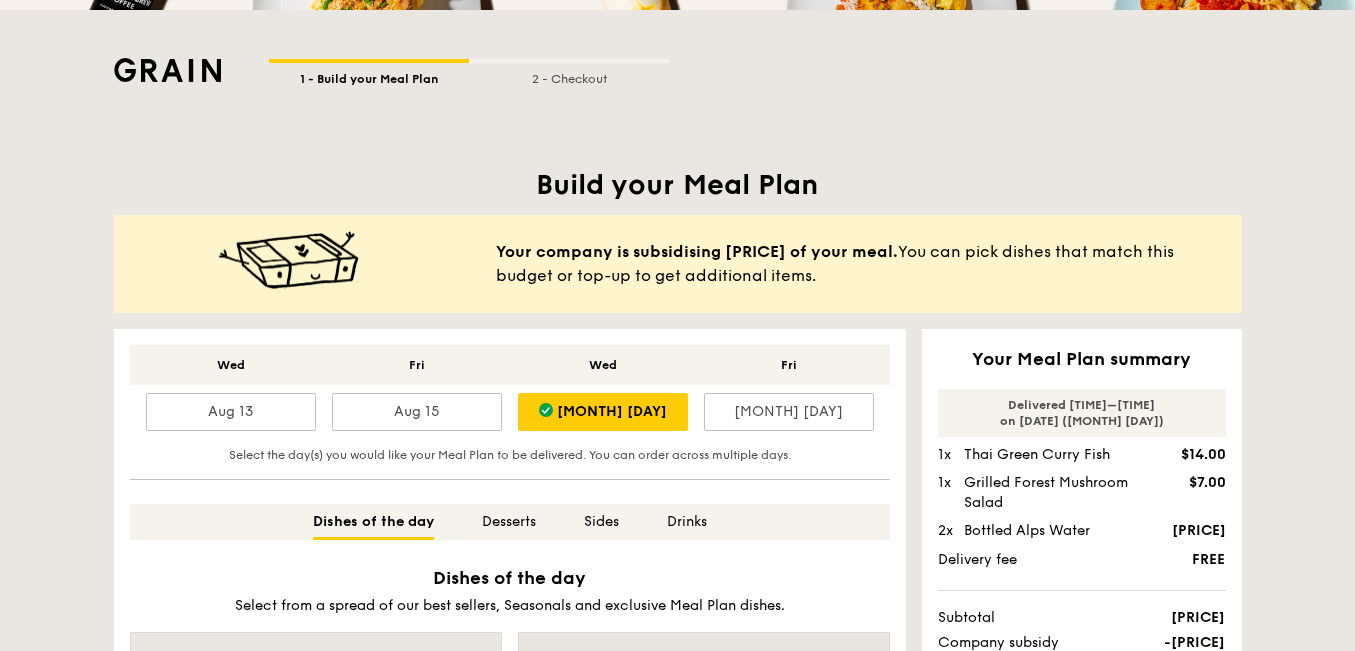 click on "Grilled Forest Mushroom Salad" at bounding box center [1064, 493] 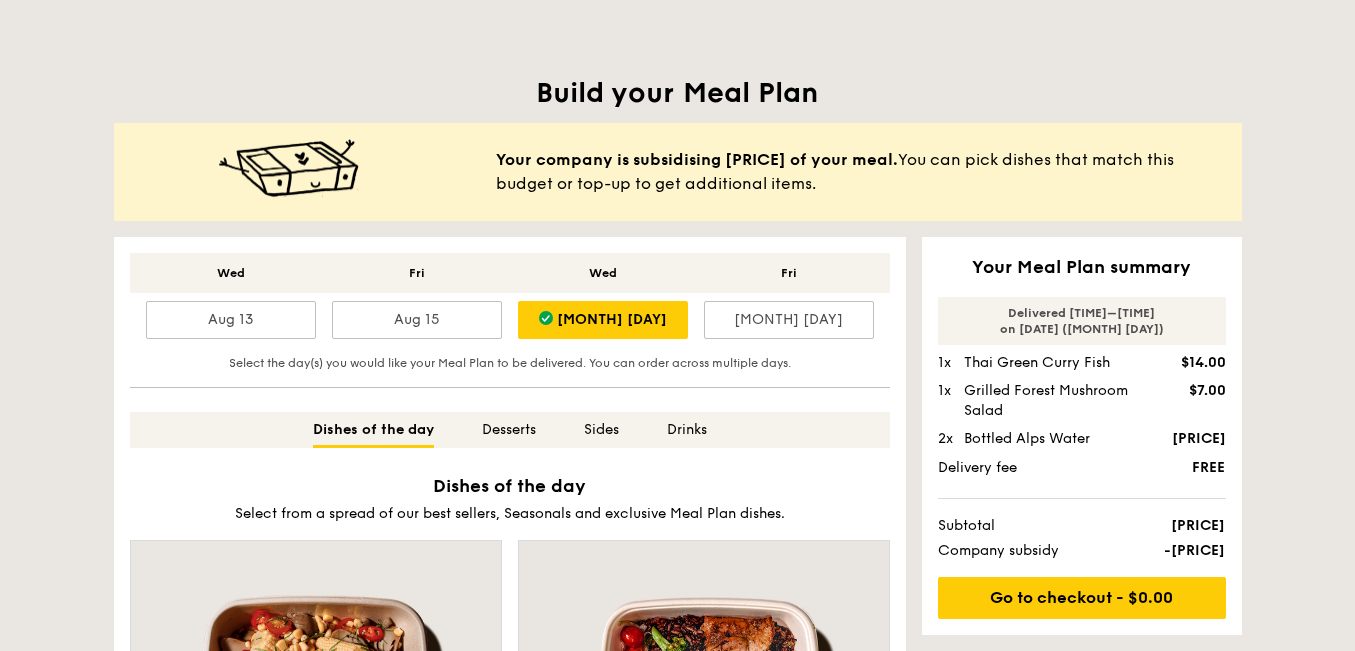 scroll, scrollTop: 484, scrollLeft: 0, axis: vertical 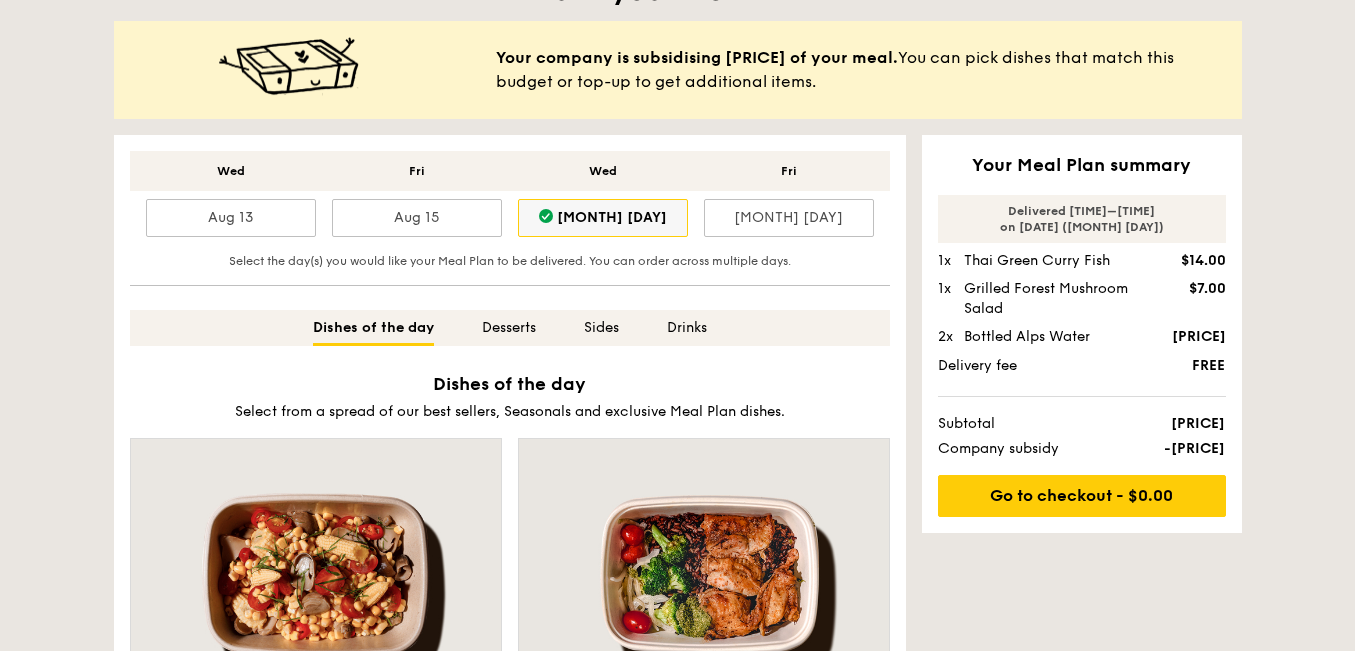 click on "[MONTH] [DAY]" at bounding box center [603, 218] 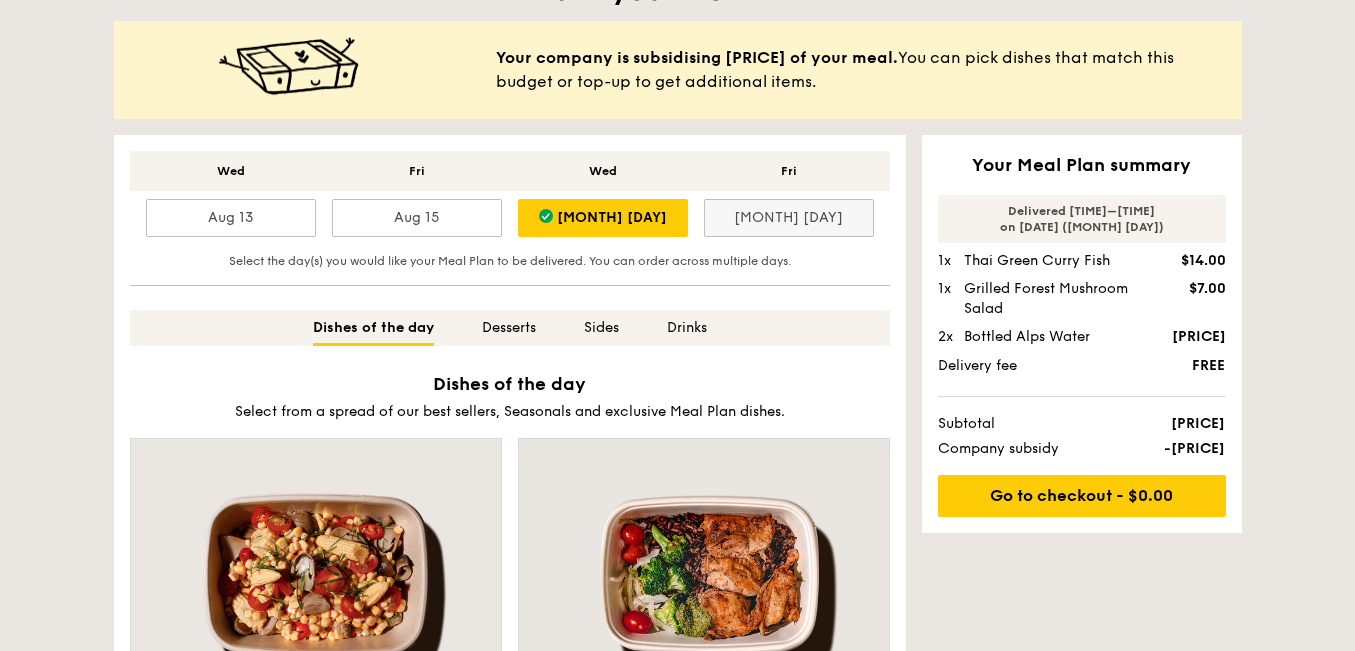 click on "[MONTH] [DAY]" at bounding box center [789, 218] 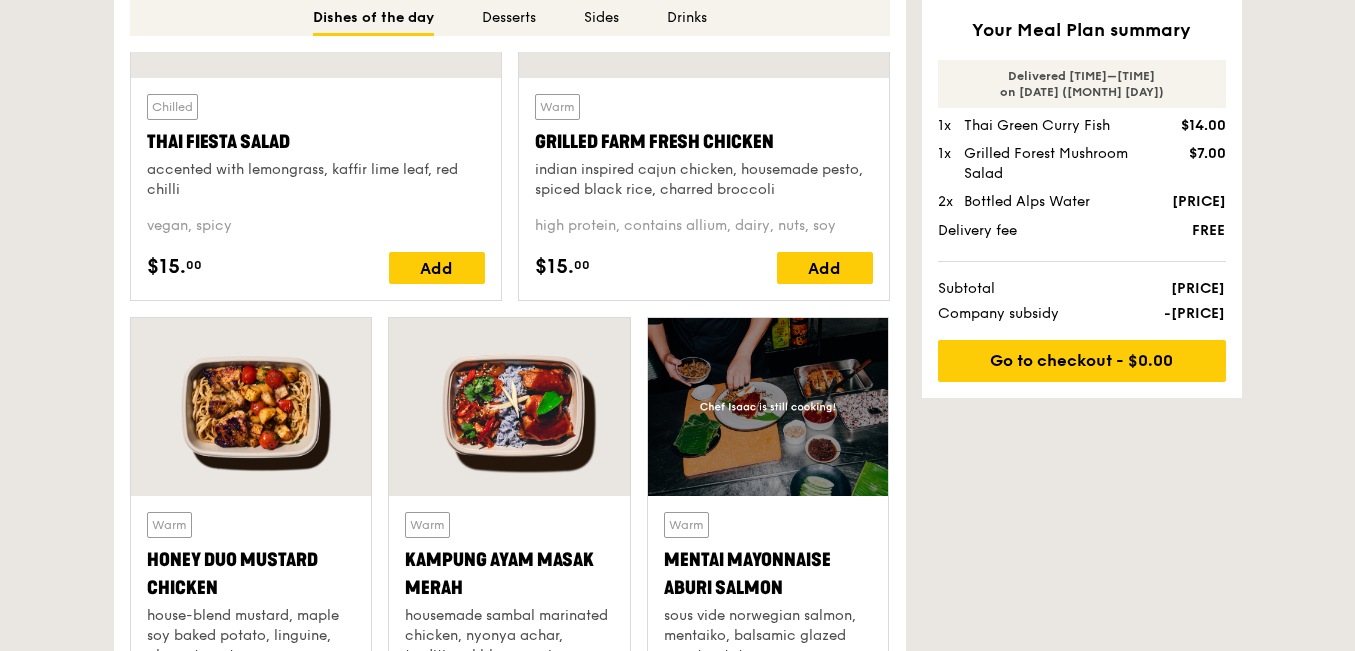 scroll, scrollTop: 1138, scrollLeft: 0, axis: vertical 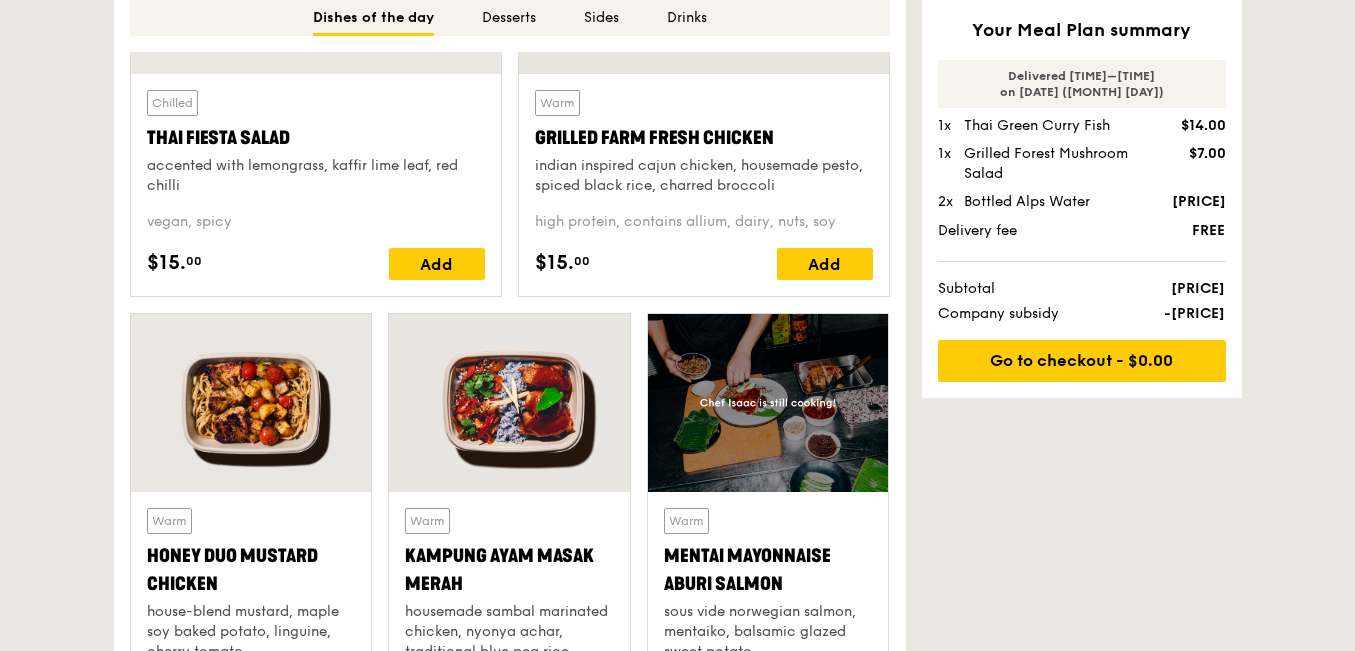click at bounding box center (509, 403) 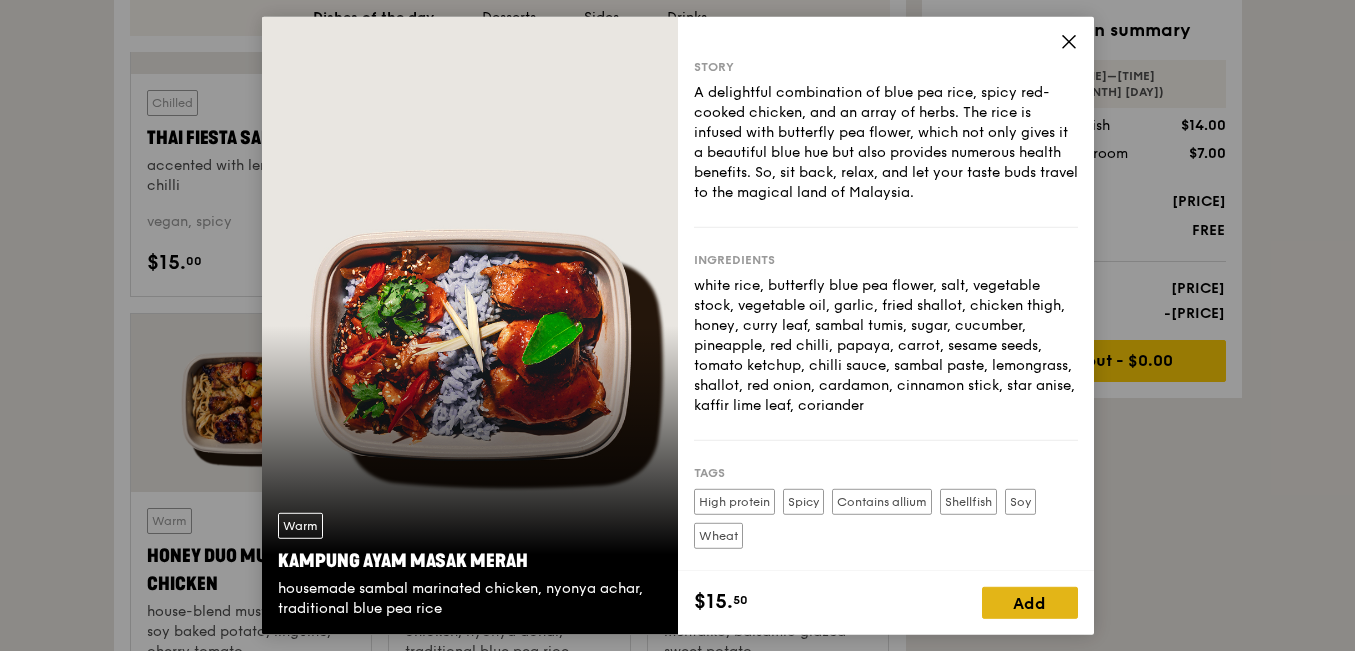 click on "Add" at bounding box center (1030, 603) 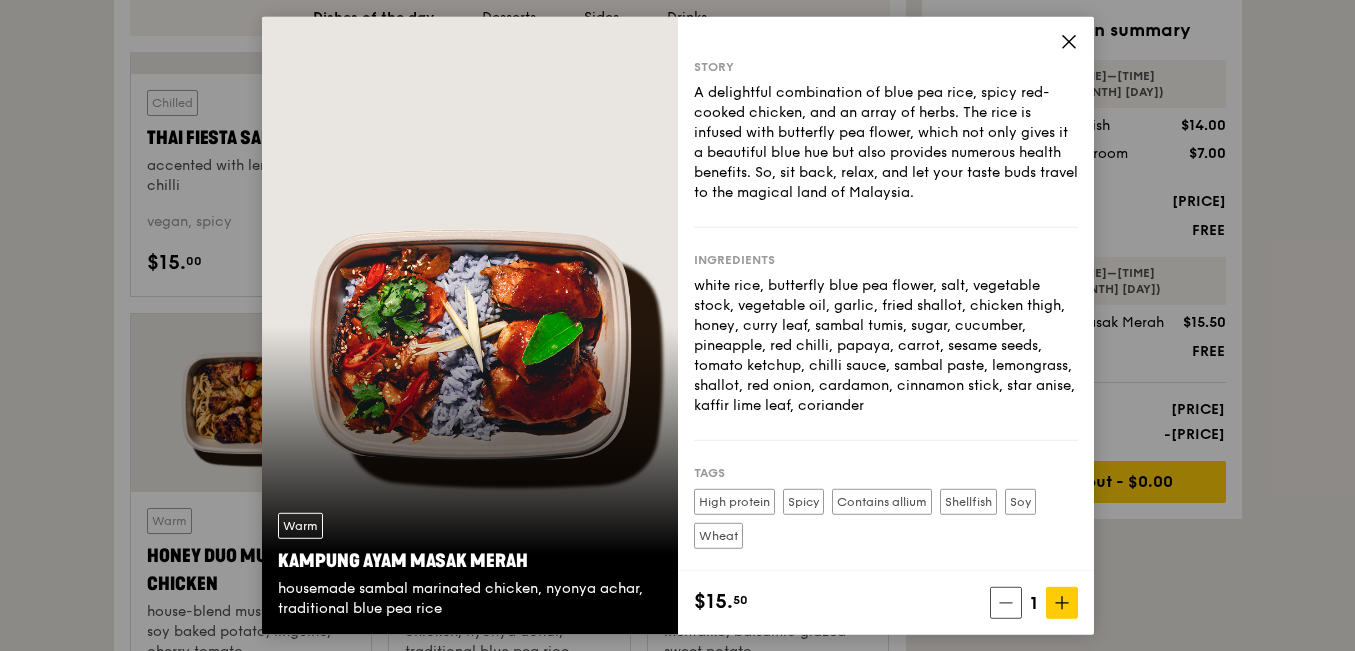 click 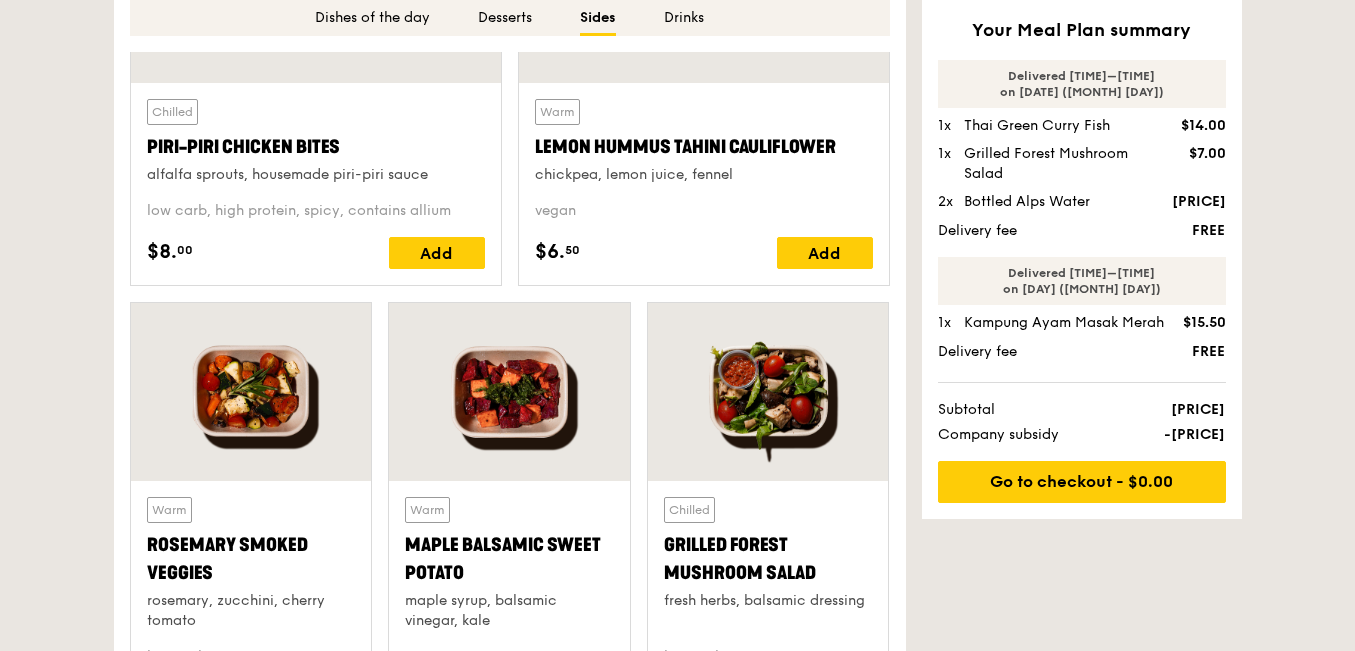 scroll, scrollTop: 3886, scrollLeft: 0, axis: vertical 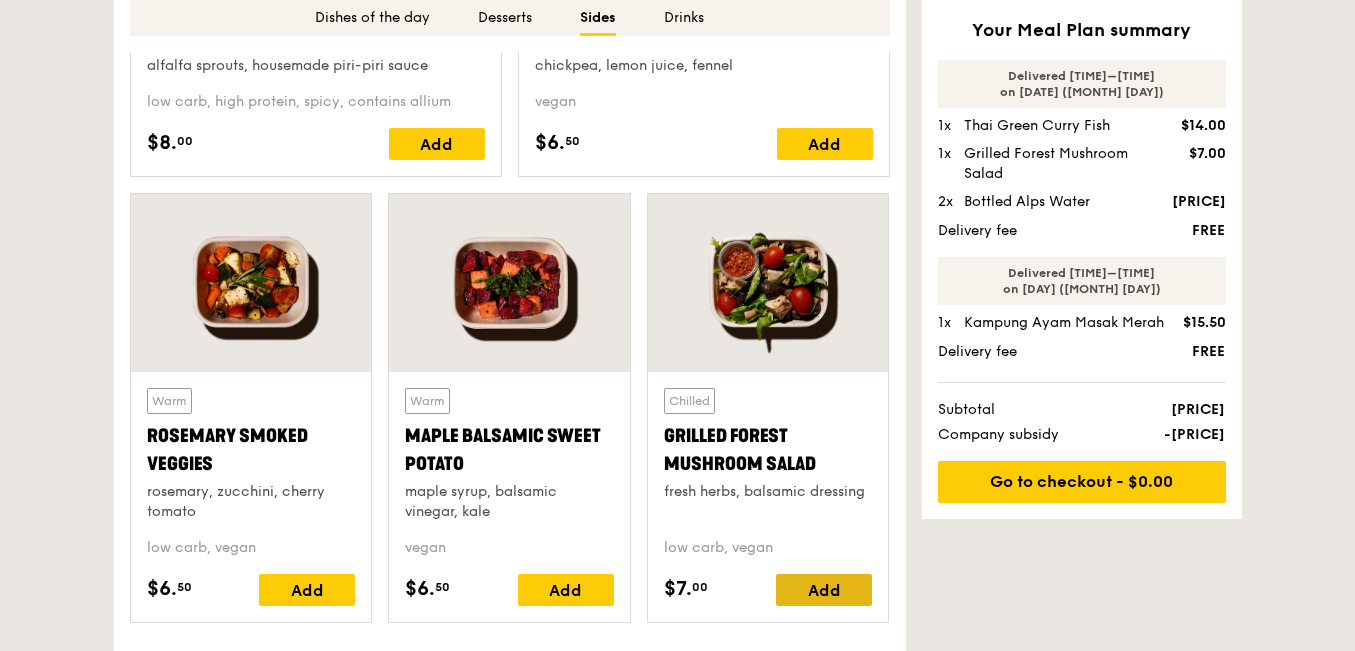 click on "Add" at bounding box center [824, 590] 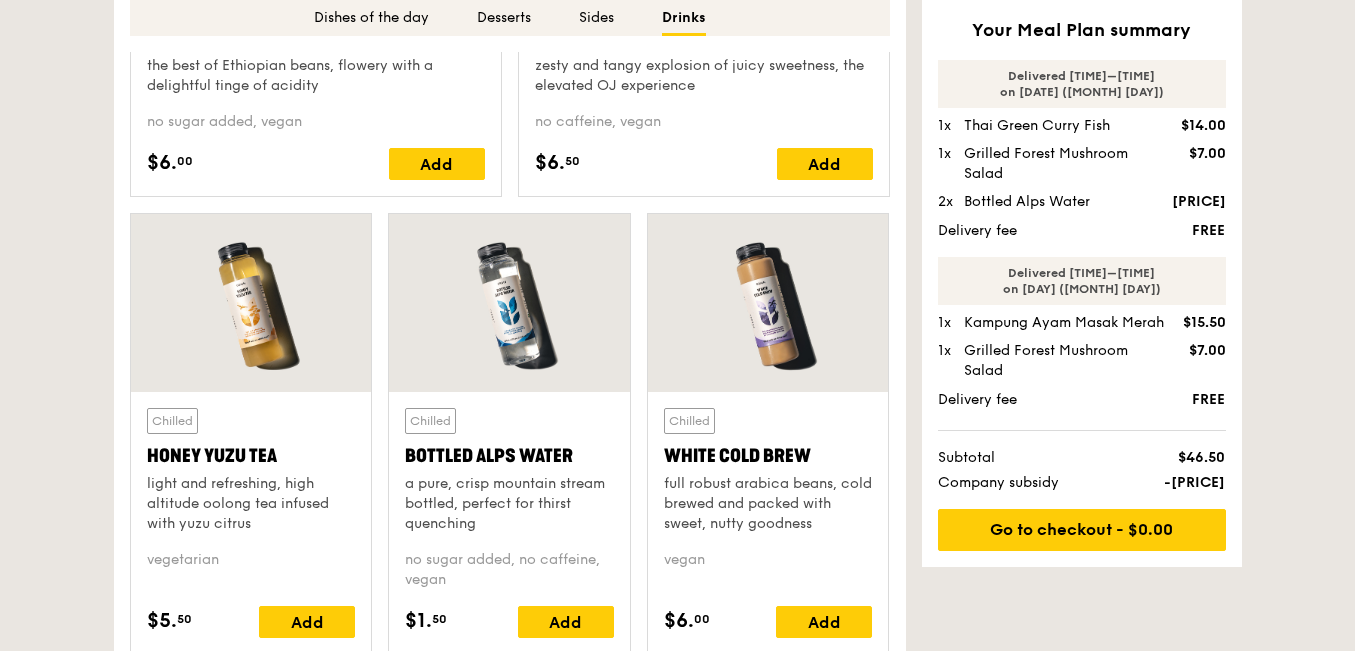 scroll, scrollTop: 5174, scrollLeft: 0, axis: vertical 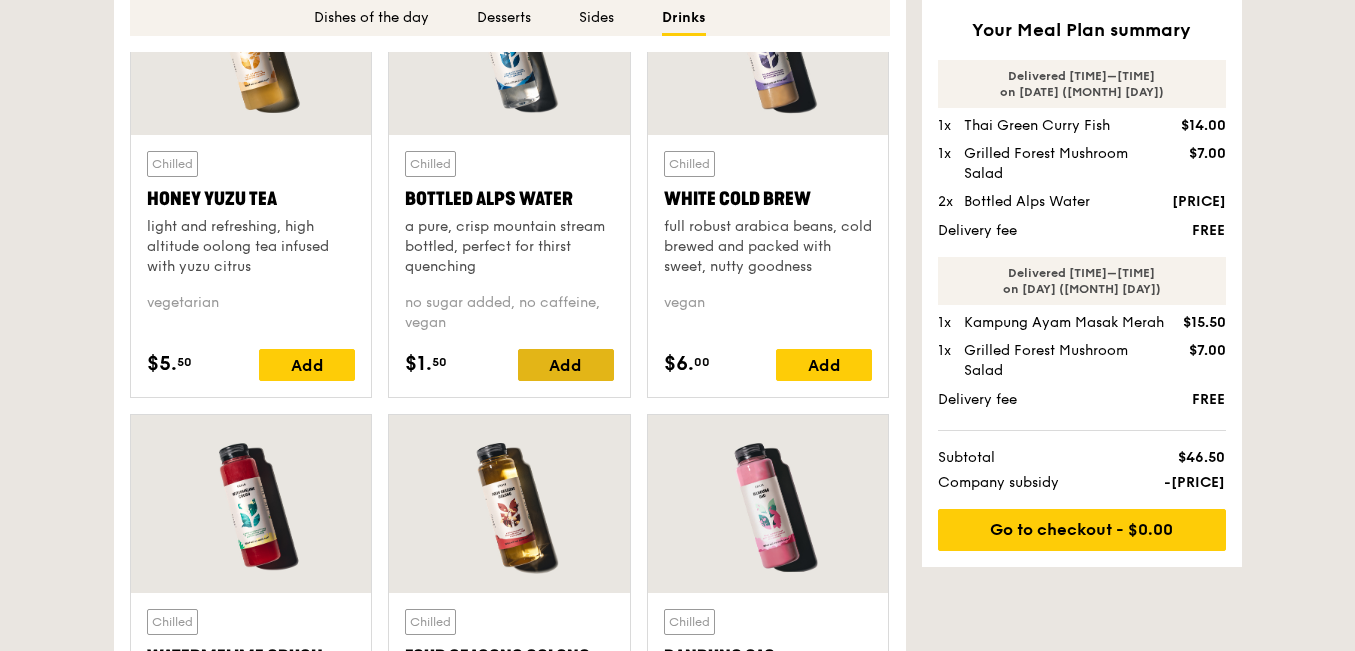 click on "Add" at bounding box center [566, 365] 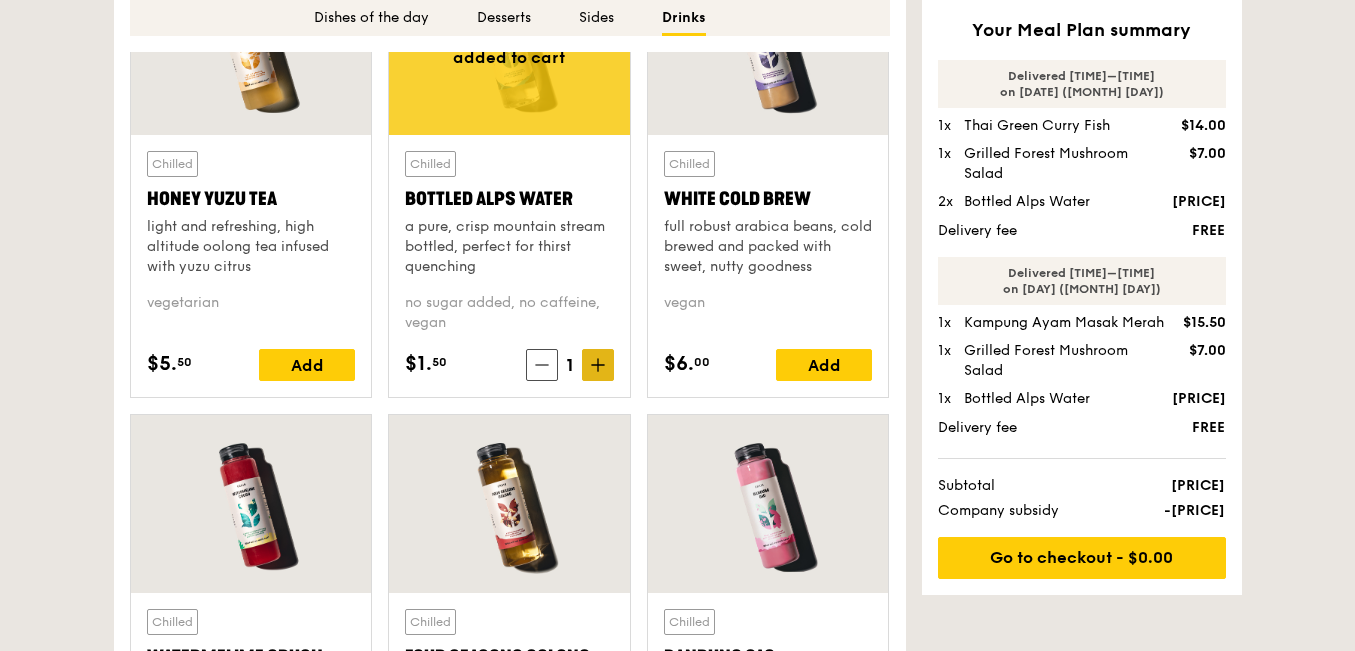 click 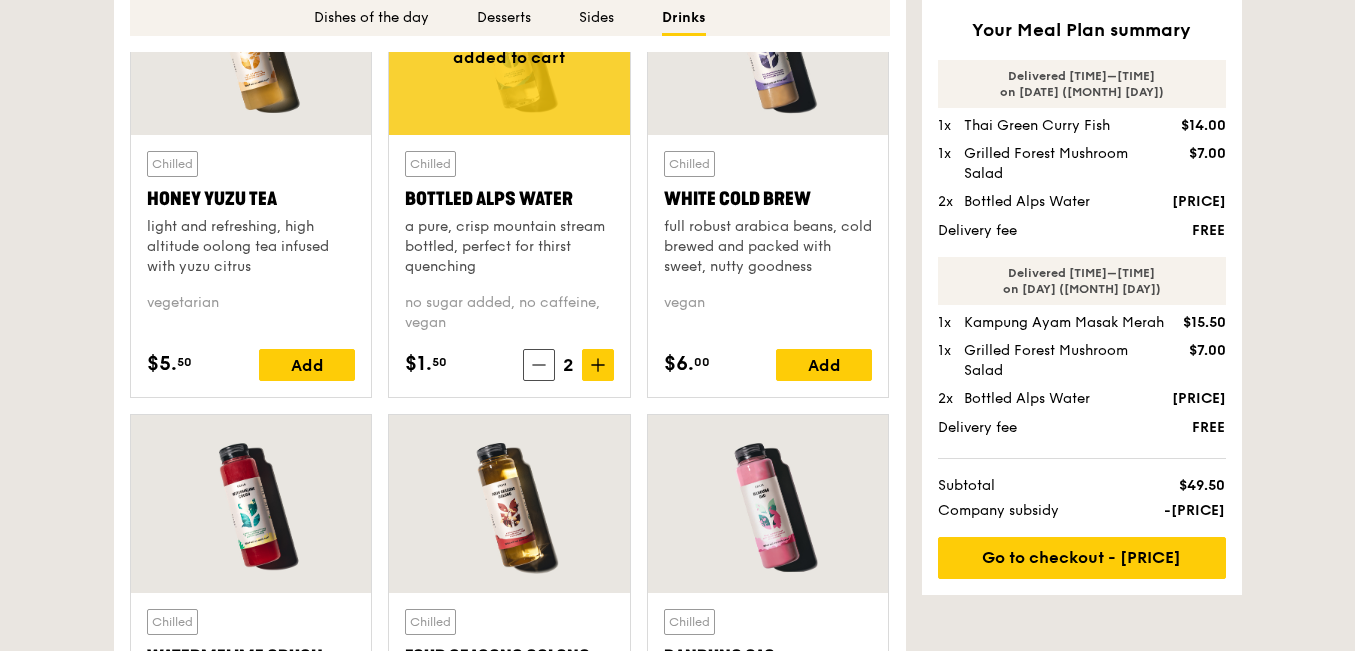 scroll, scrollTop: 5040, scrollLeft: 0, axis: vertical 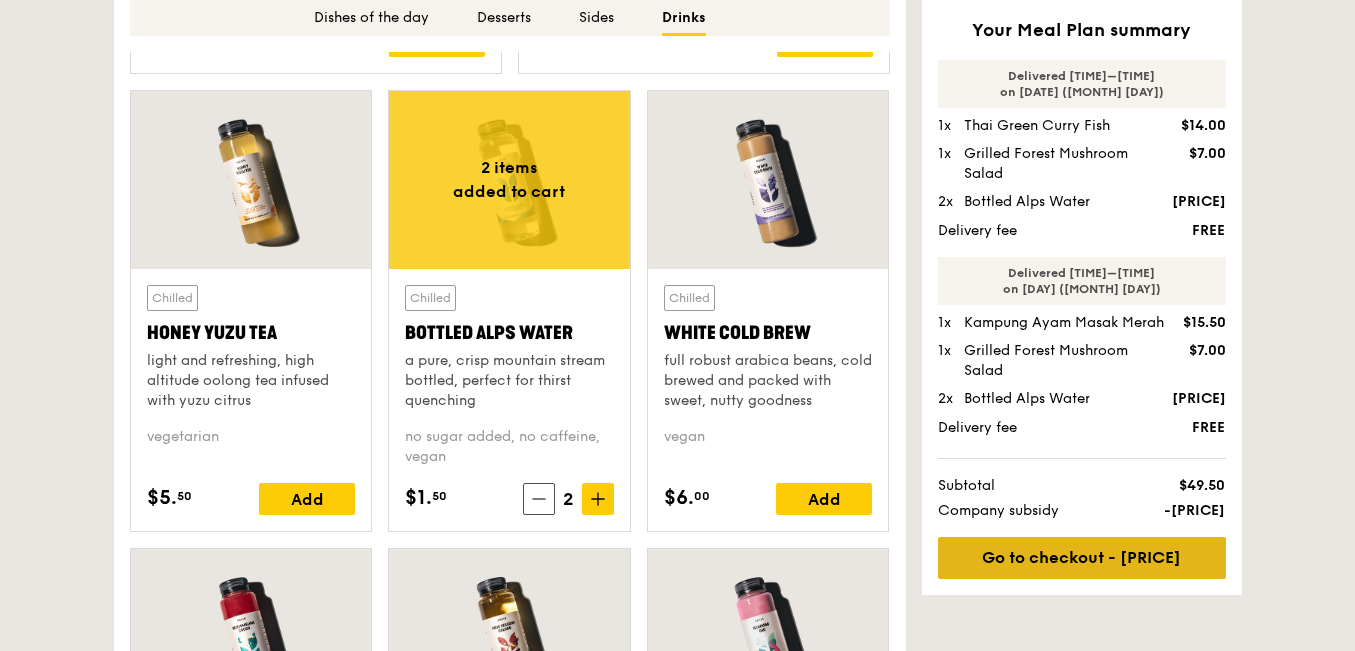 click on "Go to checkout - [PRICE]" at bounding box center (1082, 558) 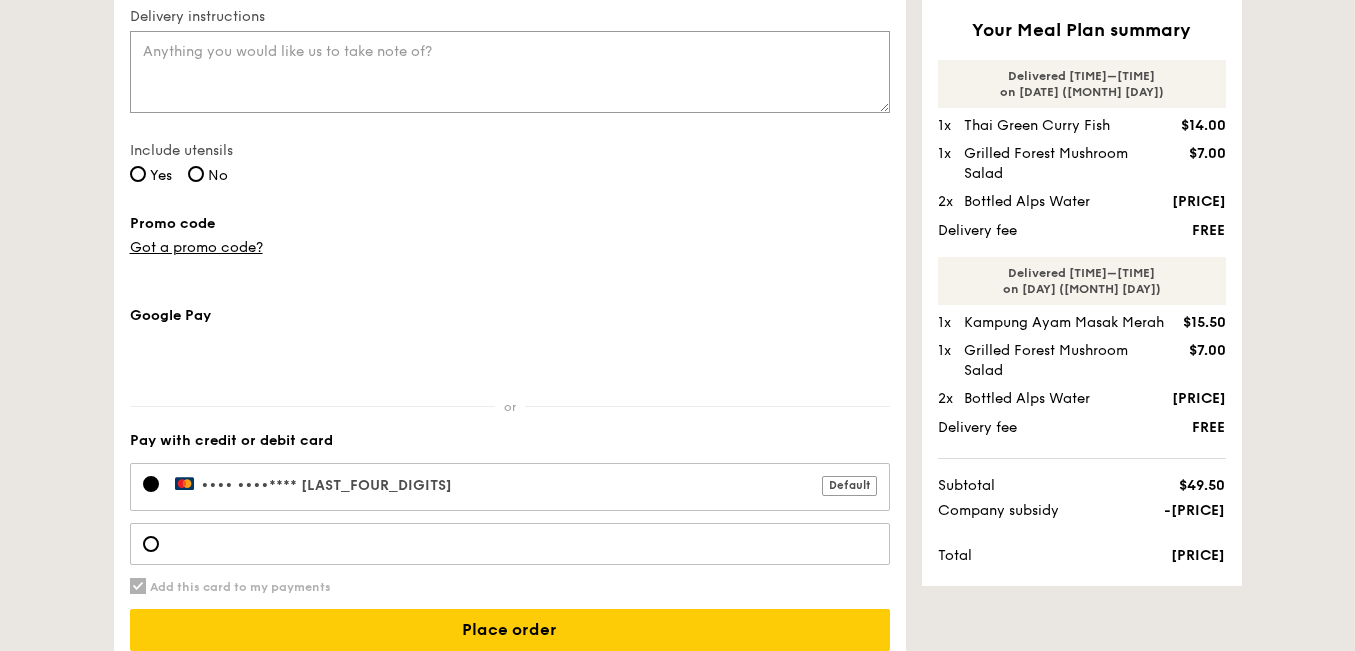 scroll, scrollTop: 488, scrollLeft: 0, axis: vertical 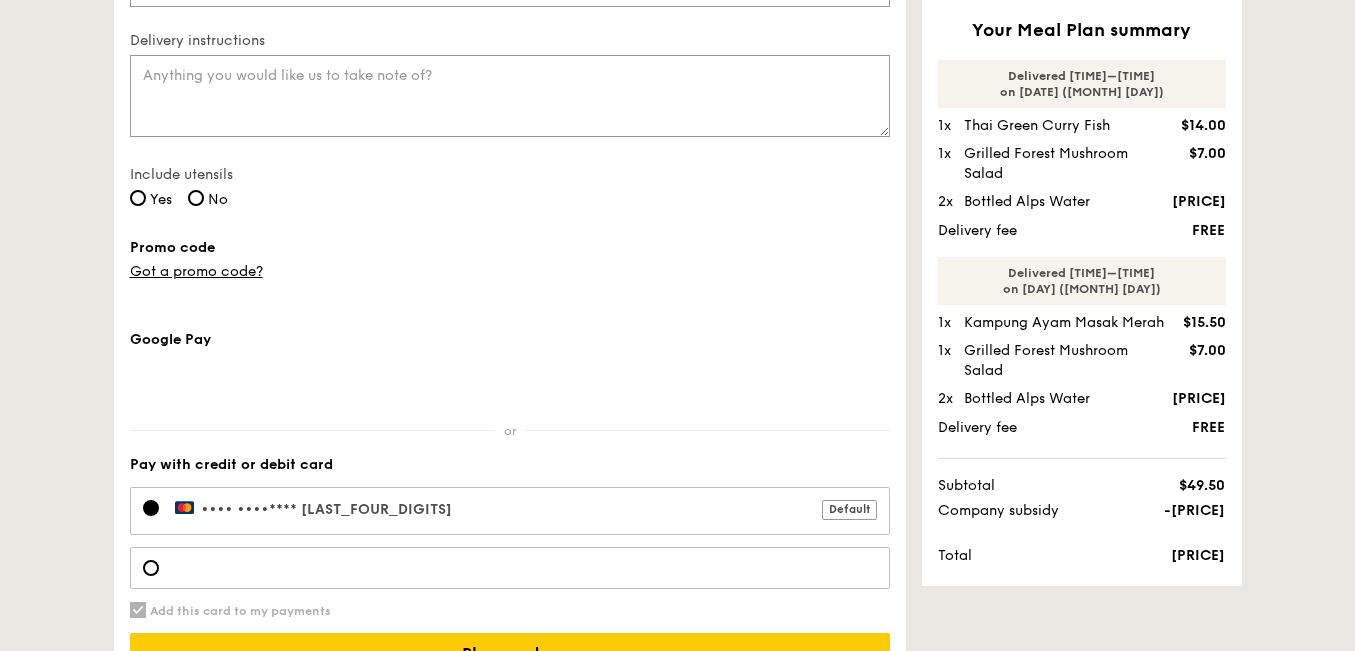 click on "No" at bounding box center [208, 200] 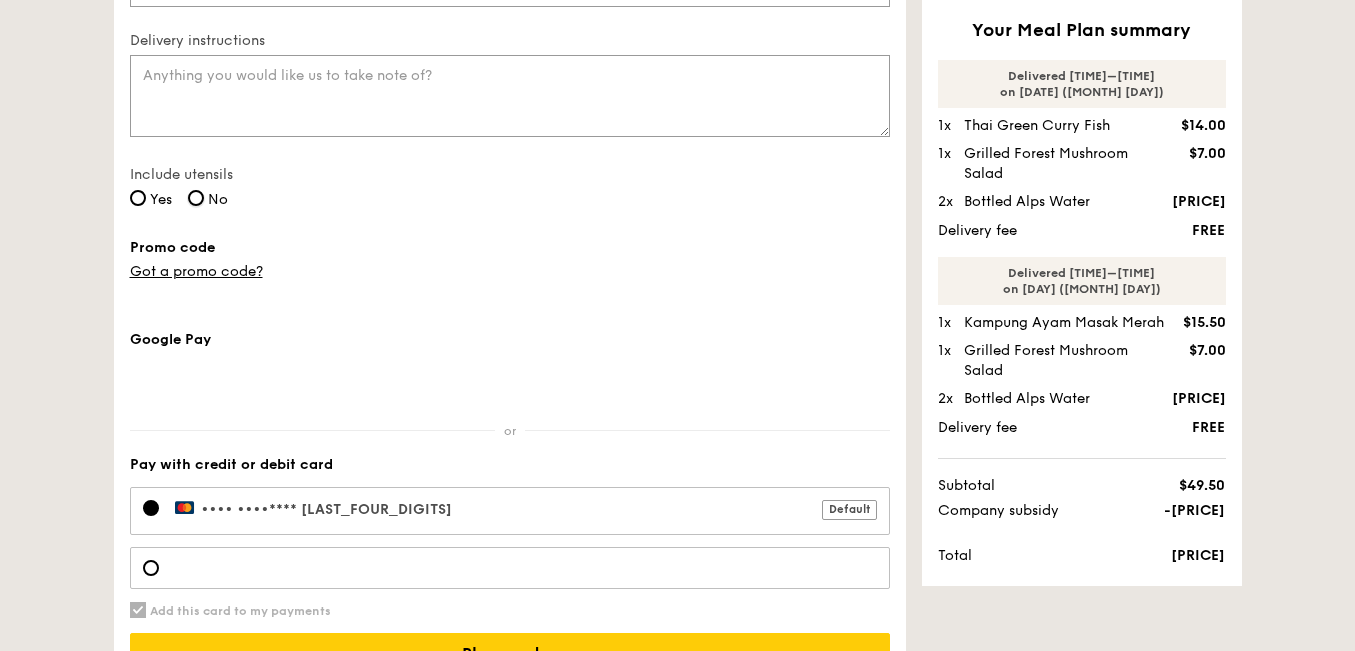 click on "No" at bounding box center [196, 198] 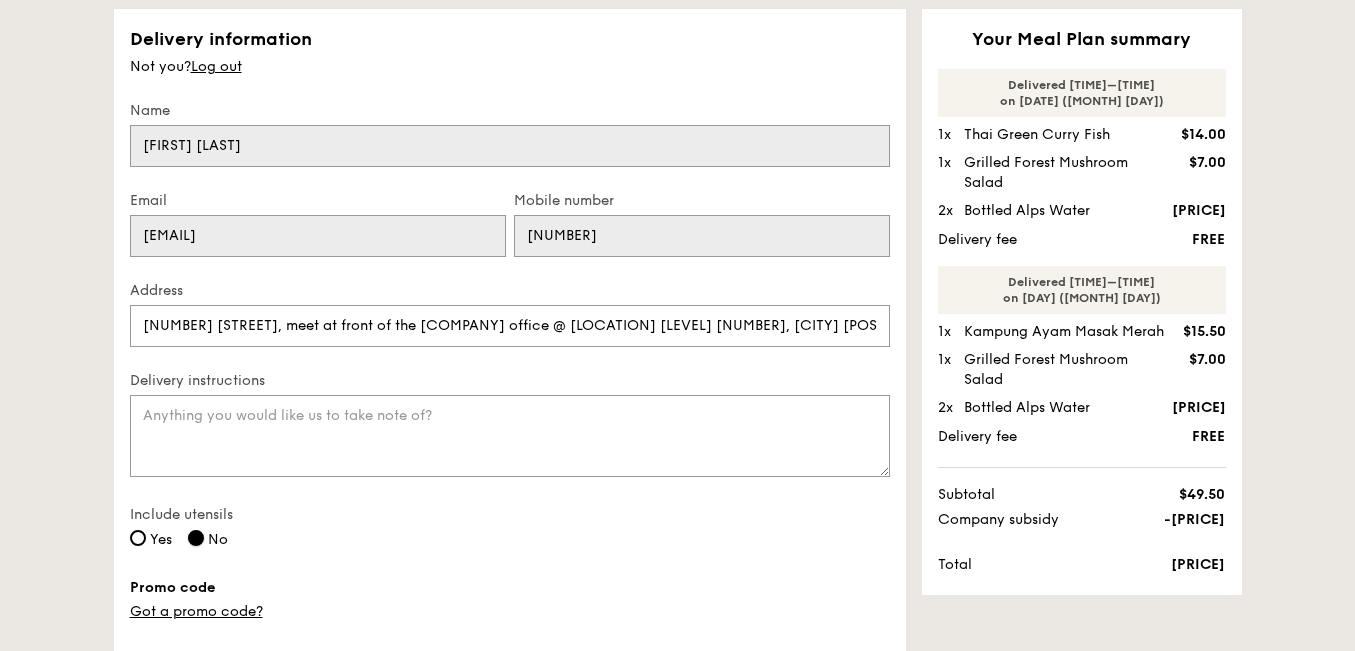 scroll, scrollTop: 0, scrollLeft: 0, axis: both 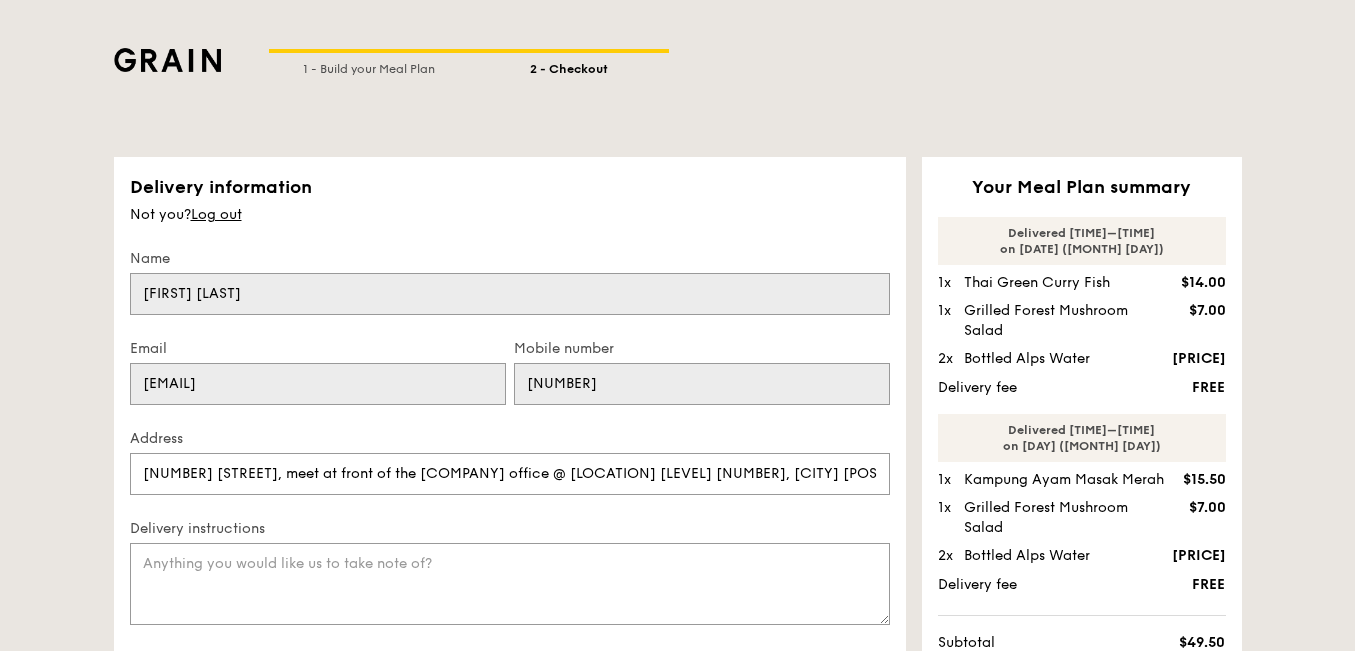 click on "[NUMBER] - Build your Meal Plan
[NUMBER] - Checkout" at bounding box center [677, 78] 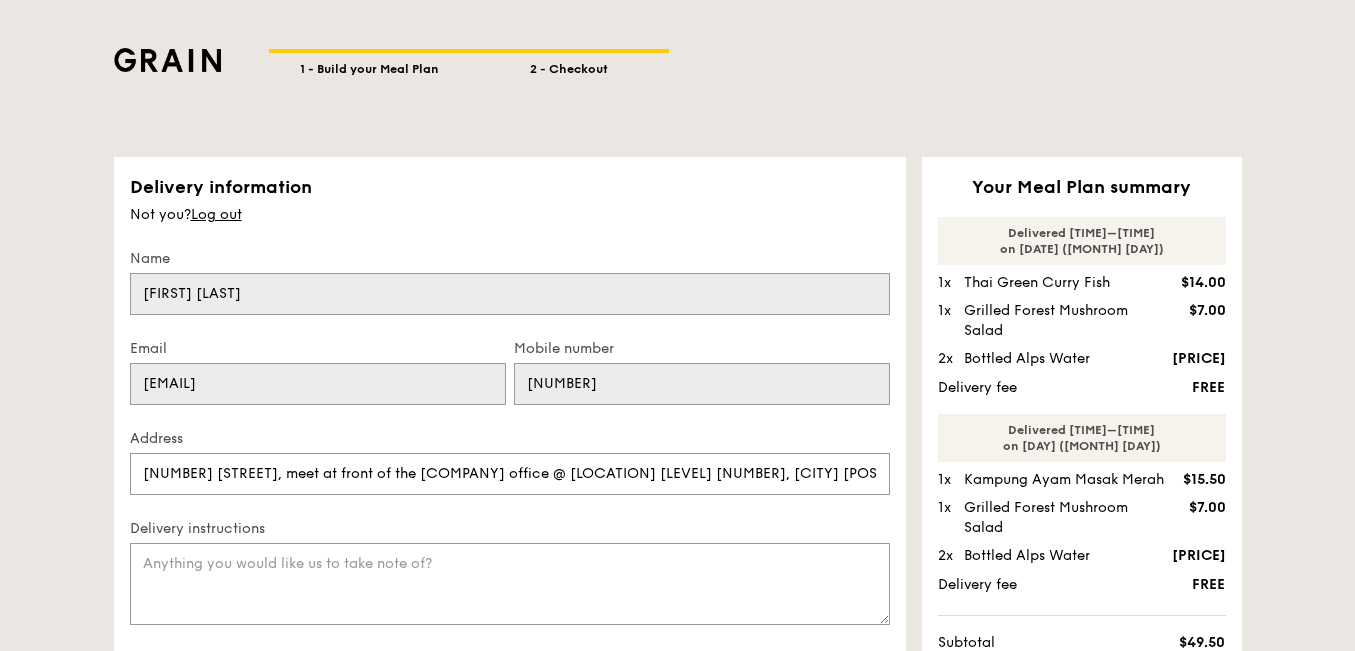 click on "1 - Build your Meal Plan" at bounding box center (369, 65) 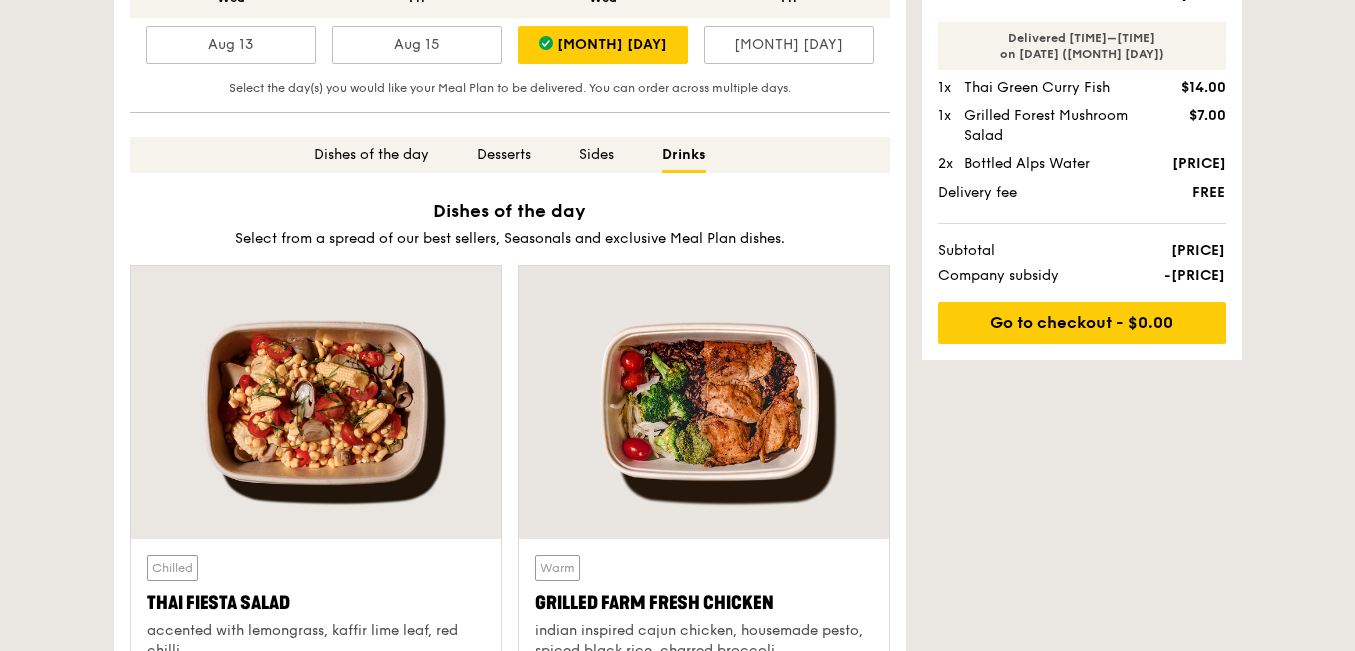 scroll, scrollTop: 489, scrollLeft: 0, axis: vertical 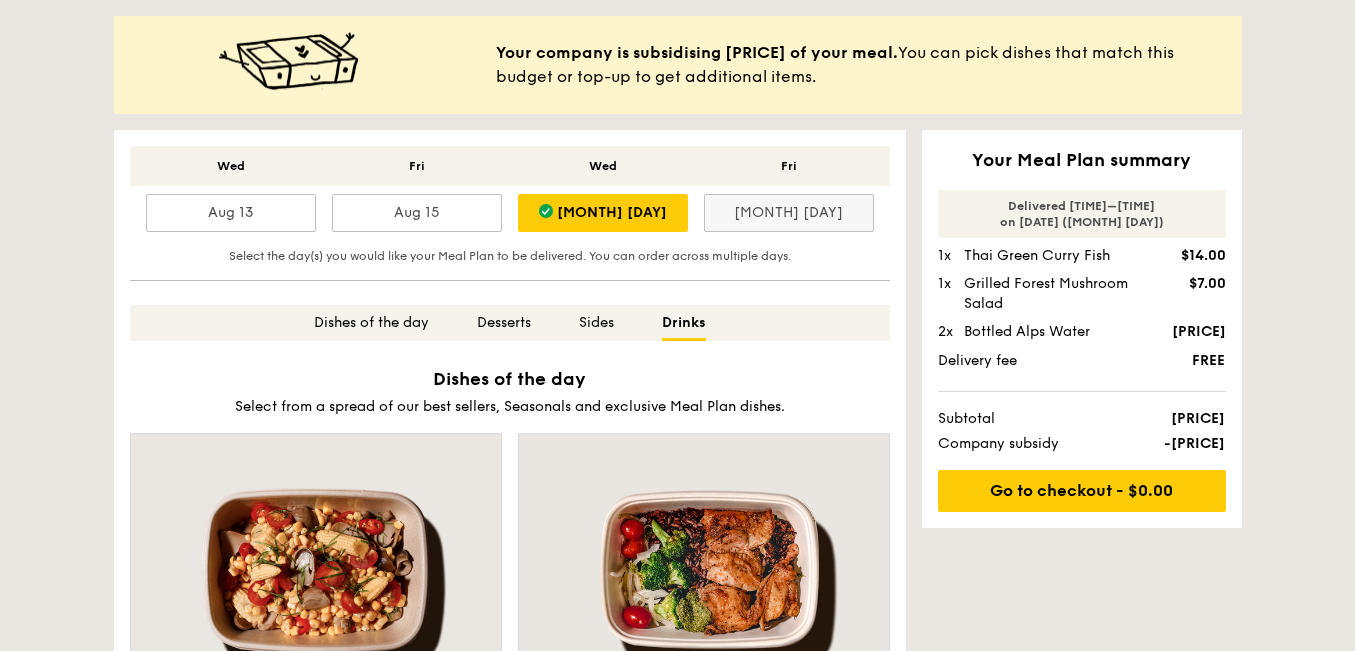 click on "[MONTH] [DAY]" at bounding box center (789, 213) 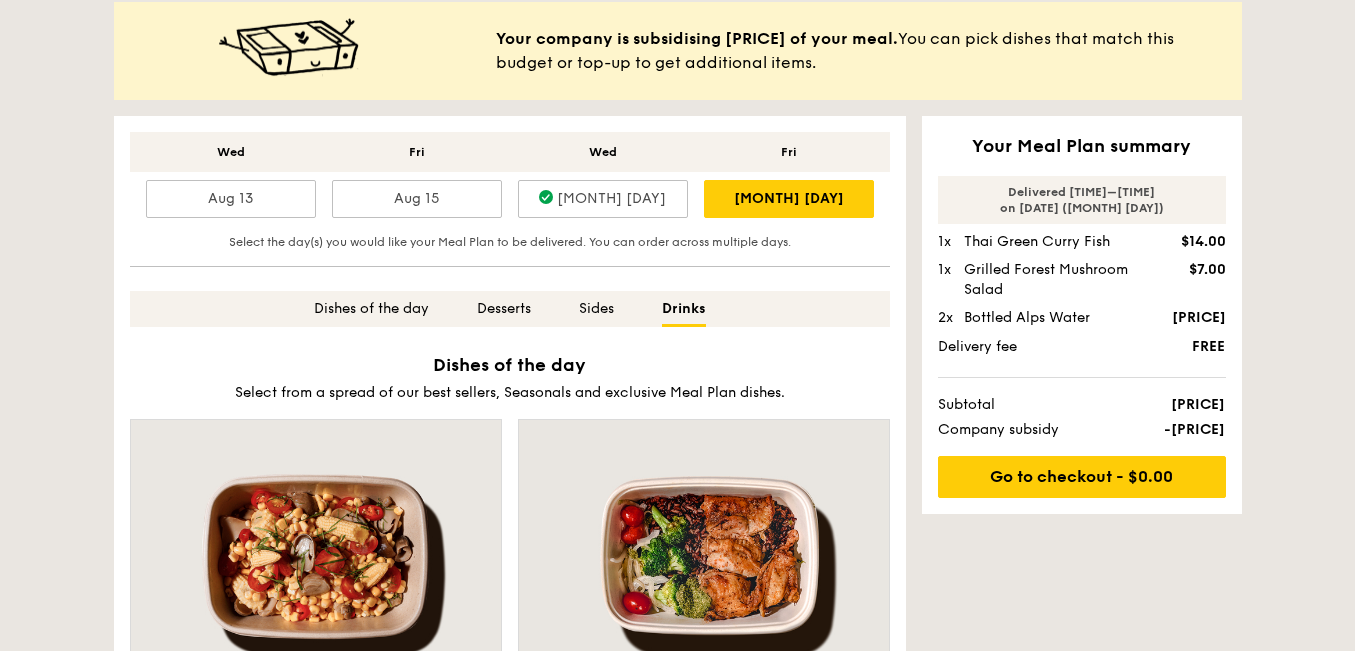 scroll, scrollTop: 504, scrollLeft: 0, axis: vertical 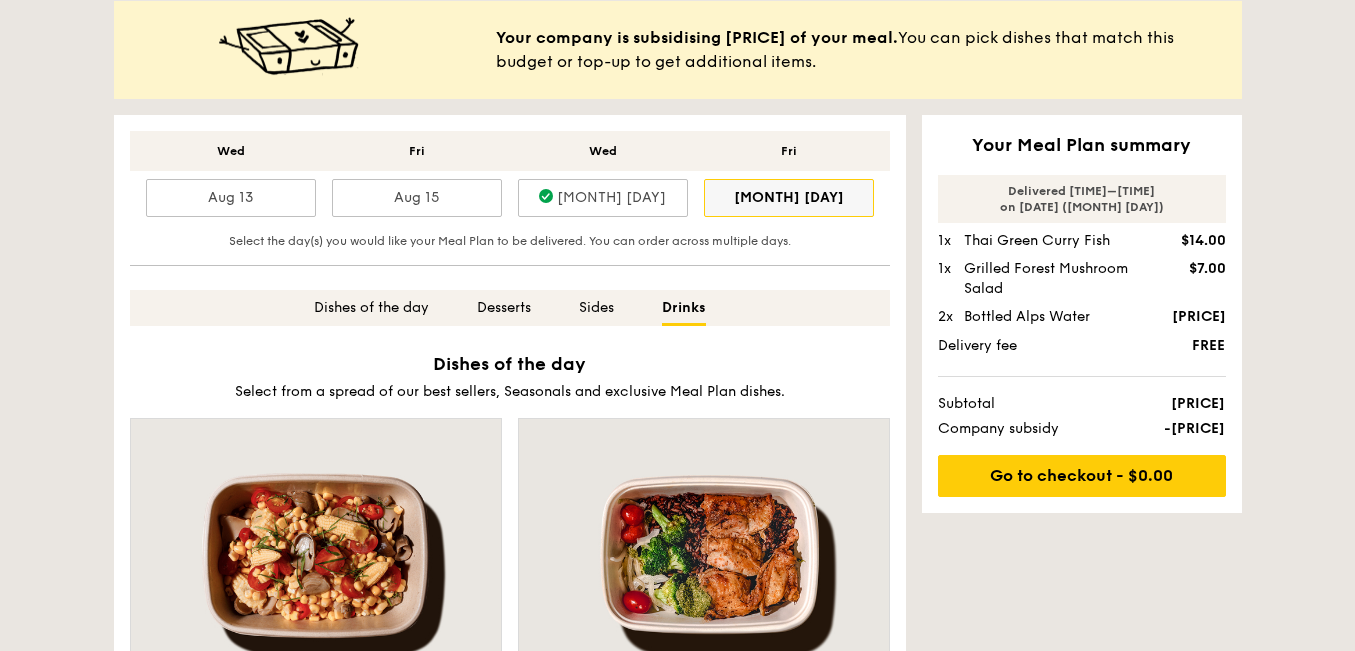 click on "[MONTH] [DAY]" at bounding box center [789, 198] 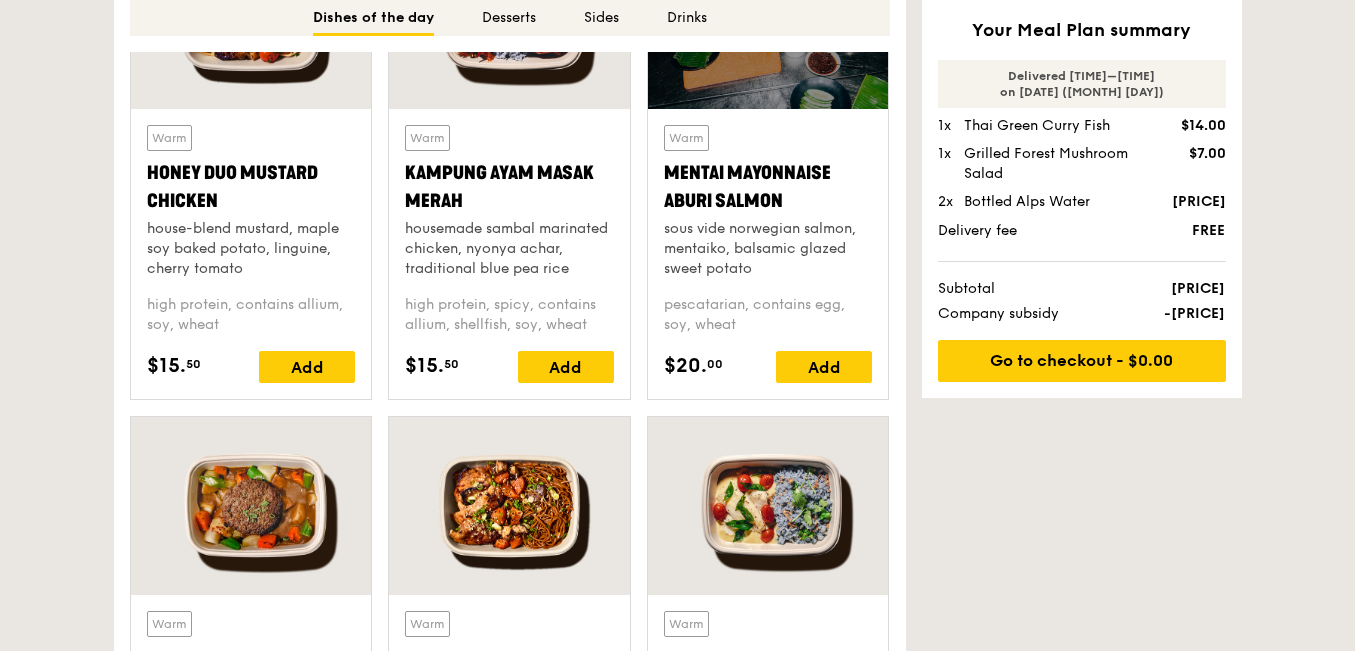 scroll, scrollTop: 1548, scrollLeft: 0, axis: vertical 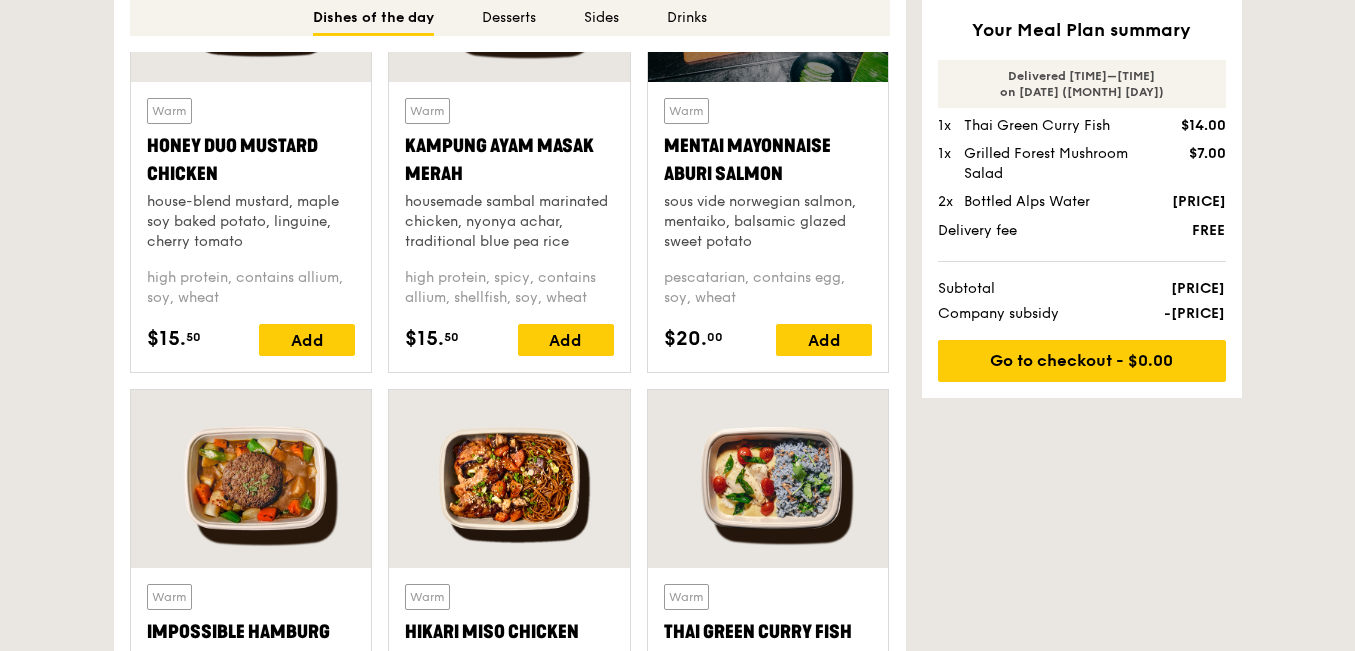 click at bounding box center (768, 479) 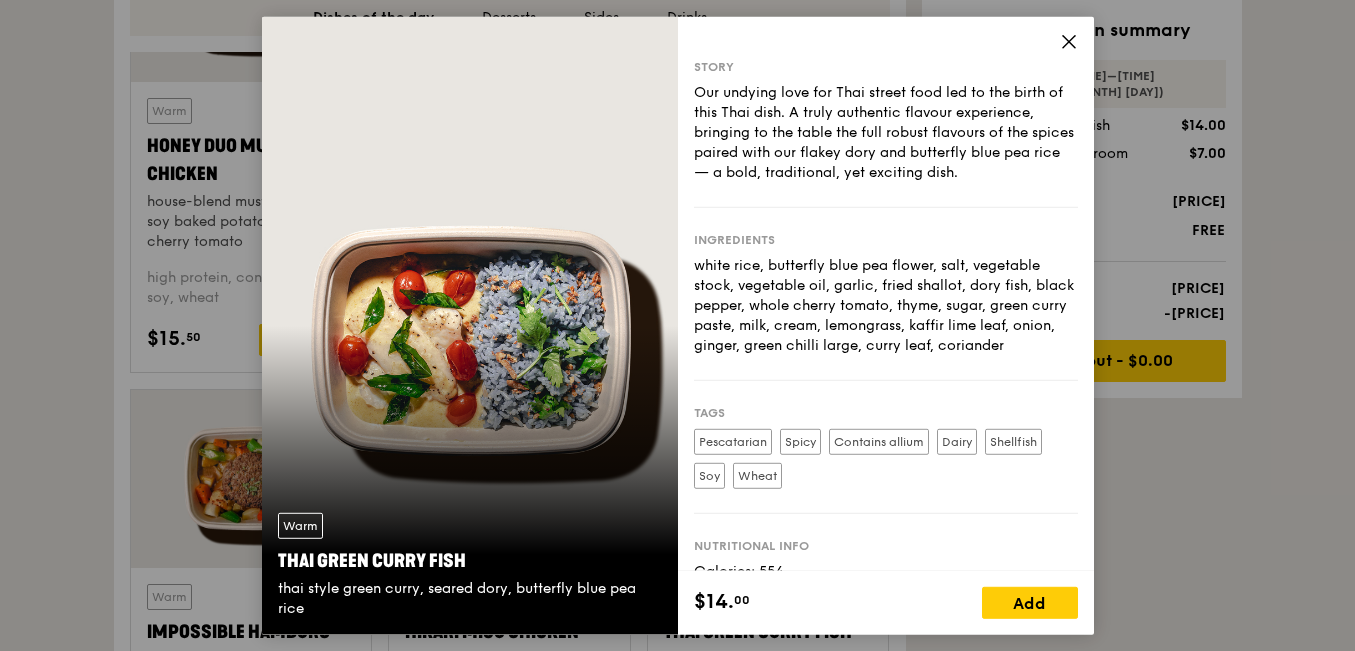click on "[PRICE]
00
Add" at bounding box center (886, 603) 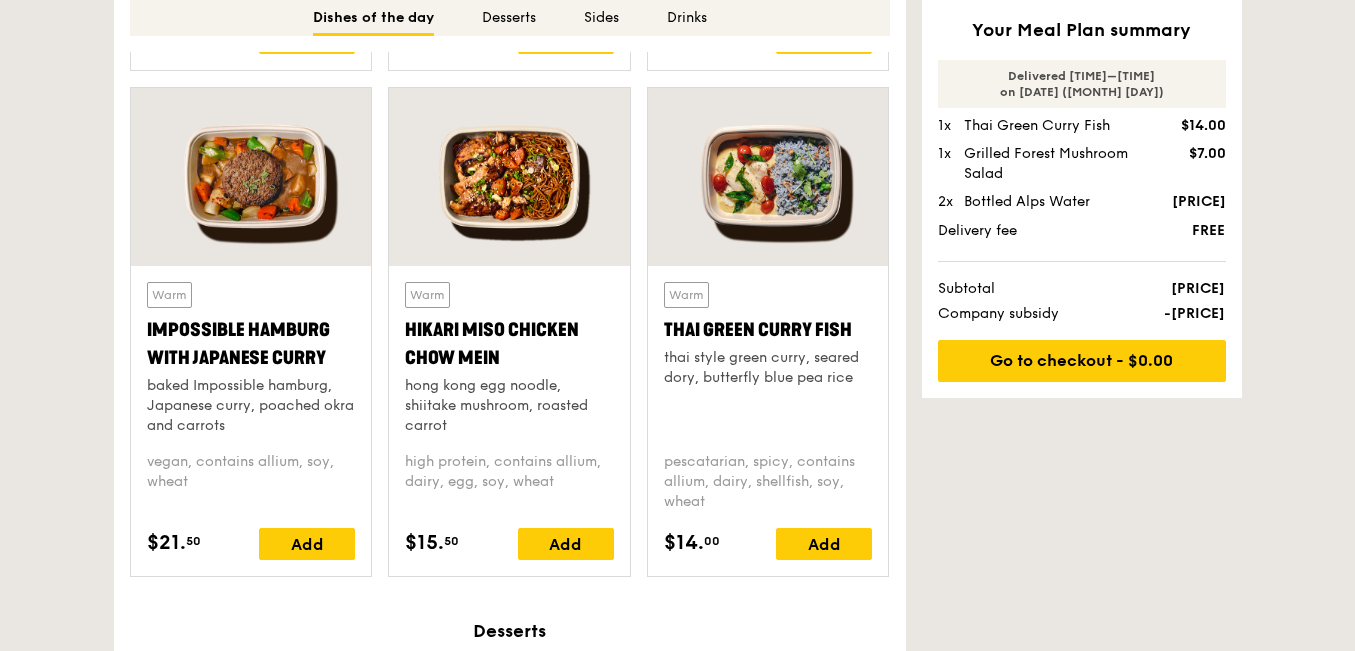 scroll, scrollTop: 1893, scrollLeft: 0, axis: vertical 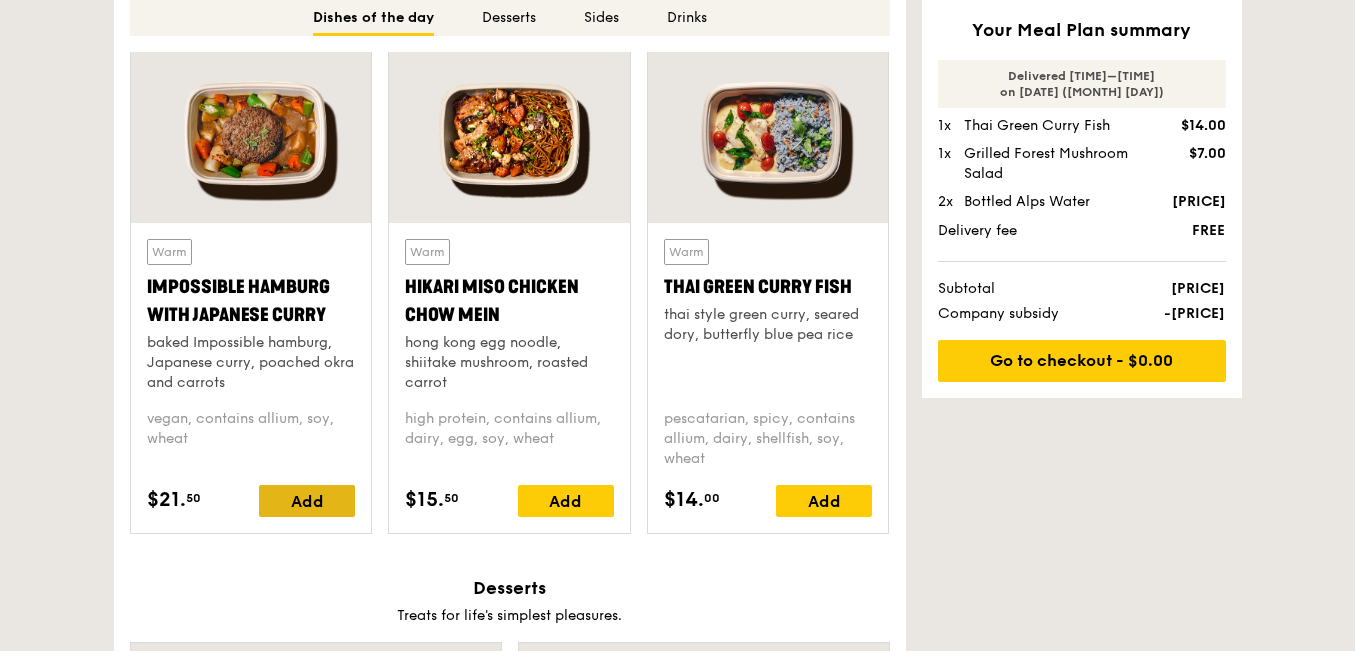 click on "Add" at bounding box center [307, 501] 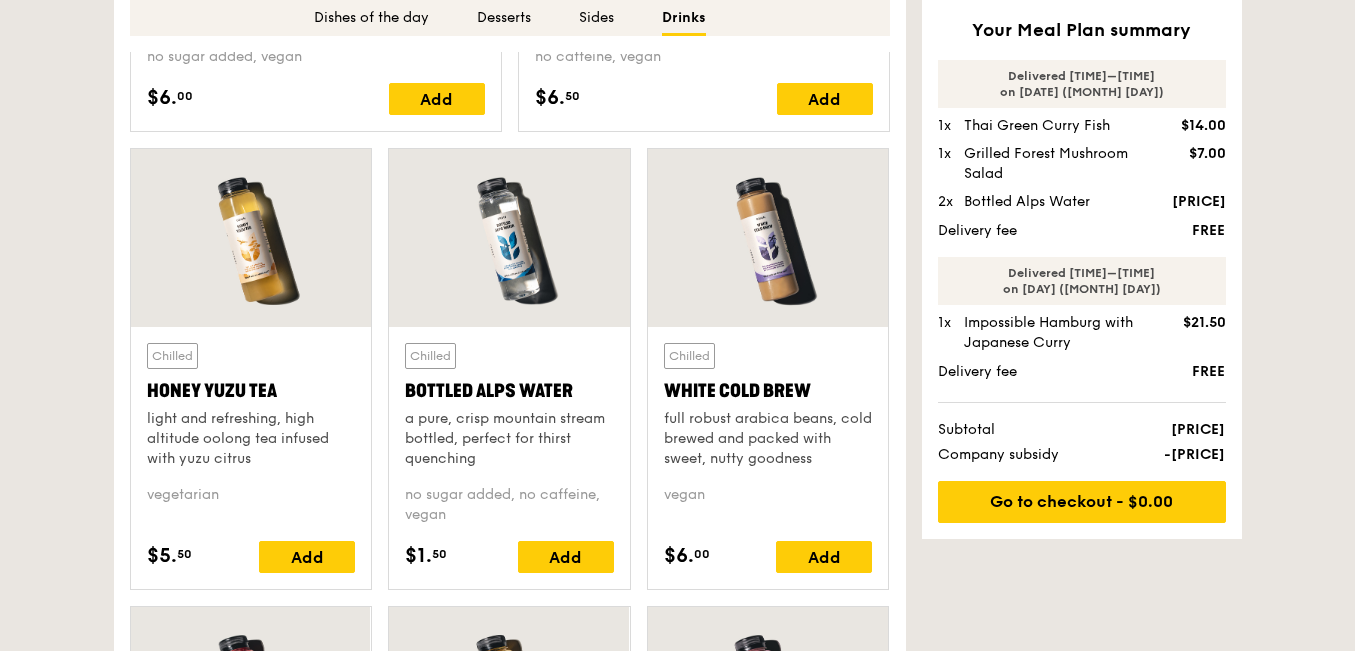 scroll, scrollTop: 5001, scrollLeft: 0, axis: vertical 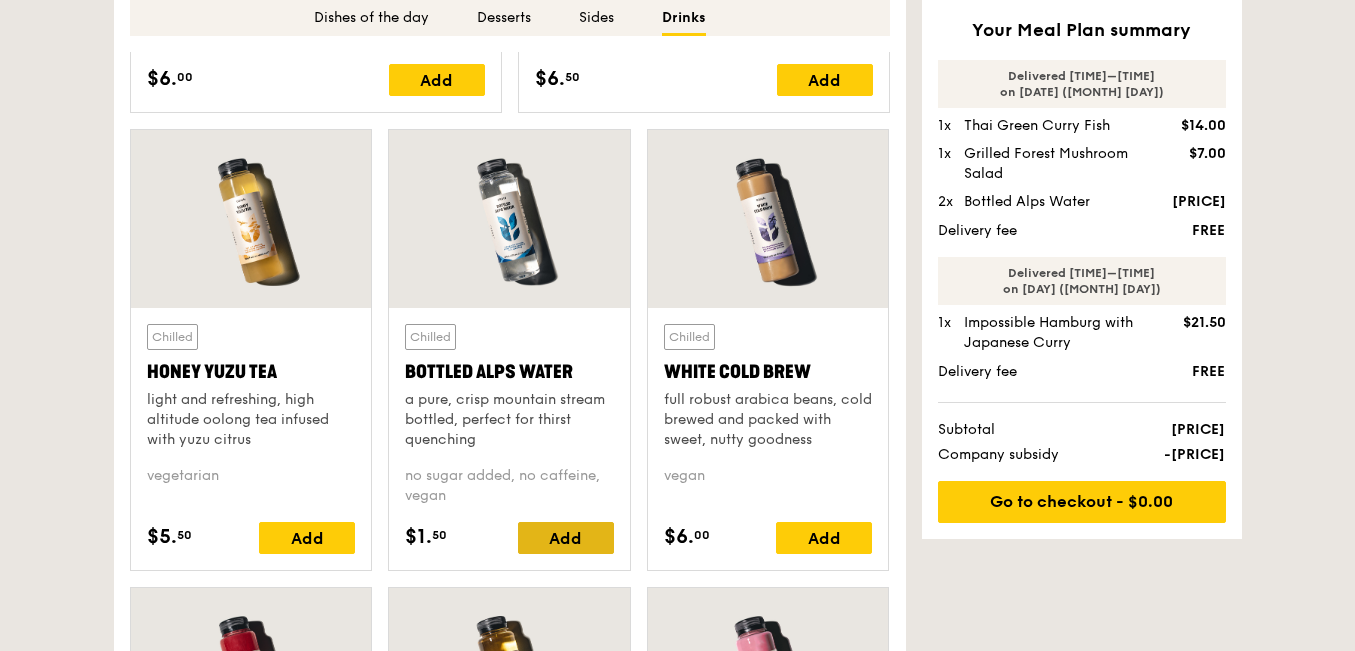 click on "Add" at bounding box center (566, 538) 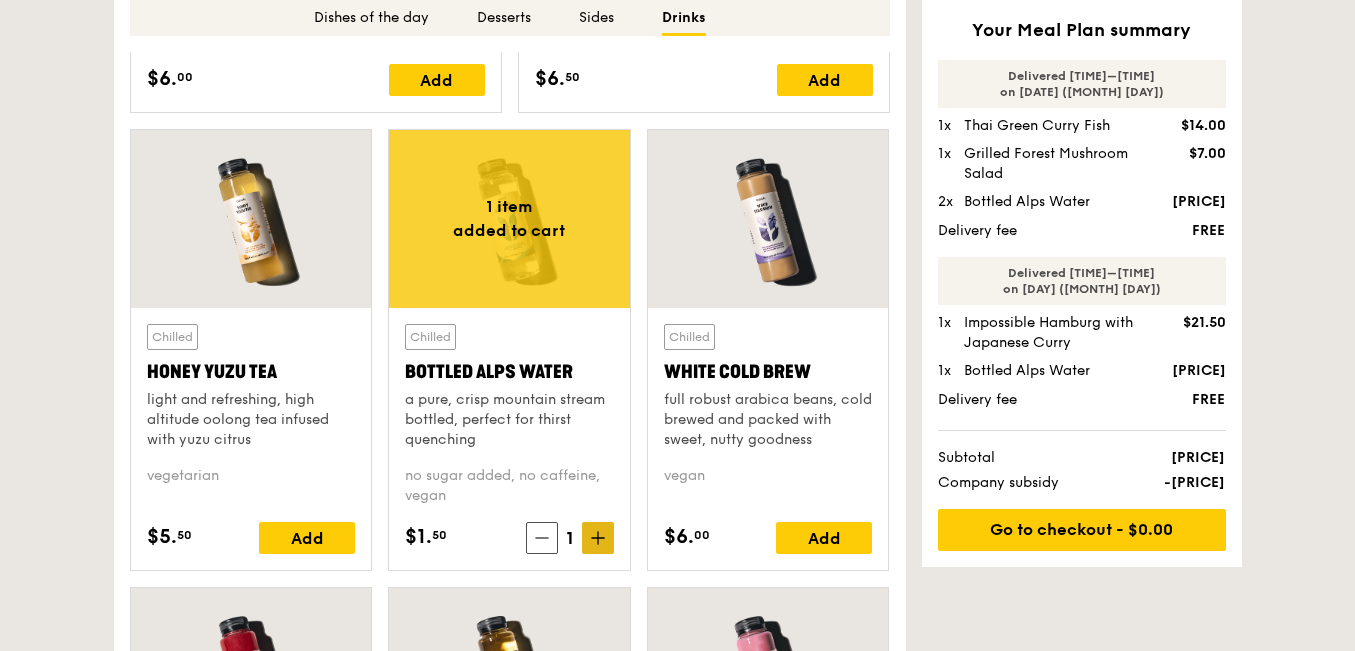 click 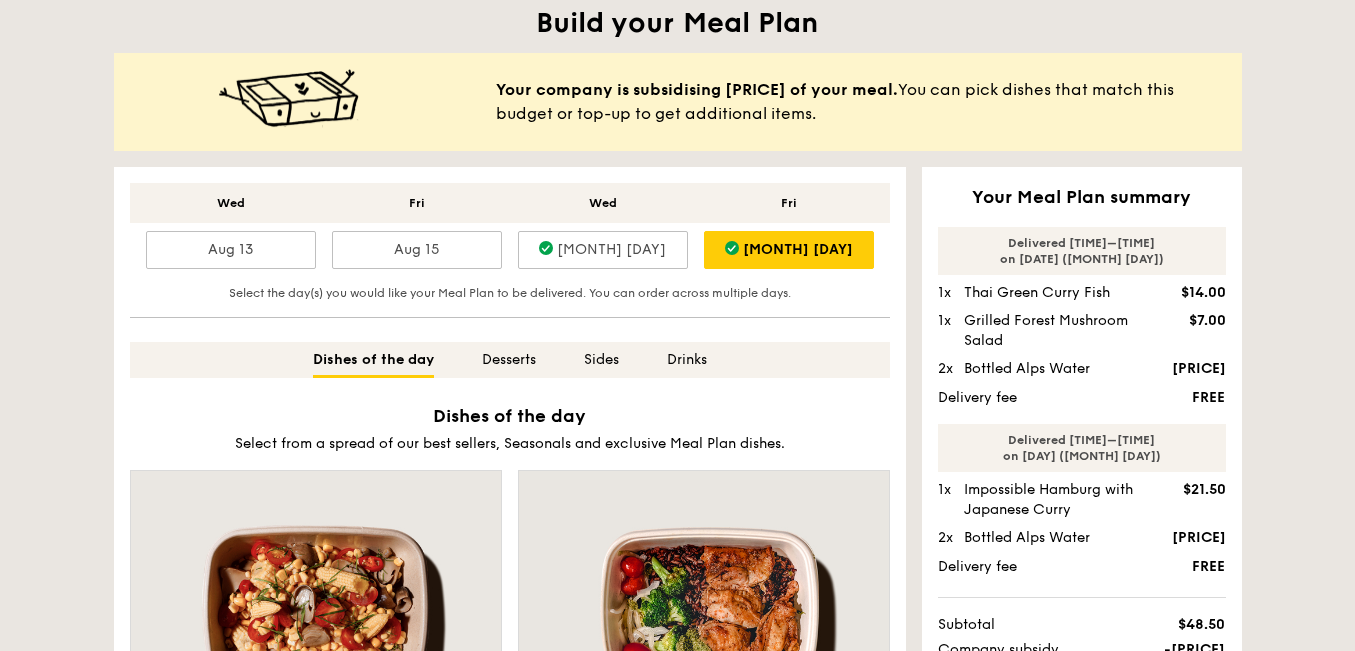 scroll, scrollTop: 547, scrollLeft: 0, axis: vertical 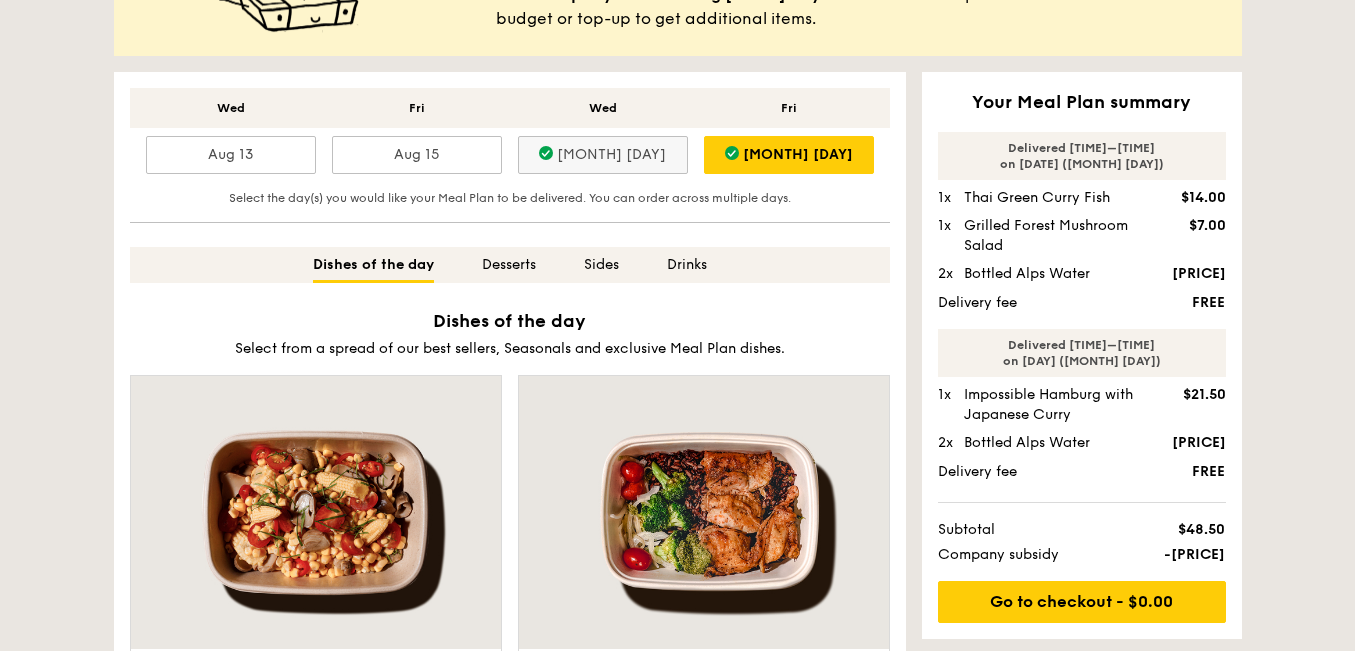 click on "[MONTH] [DAY]" at bounding box center [603, 155] 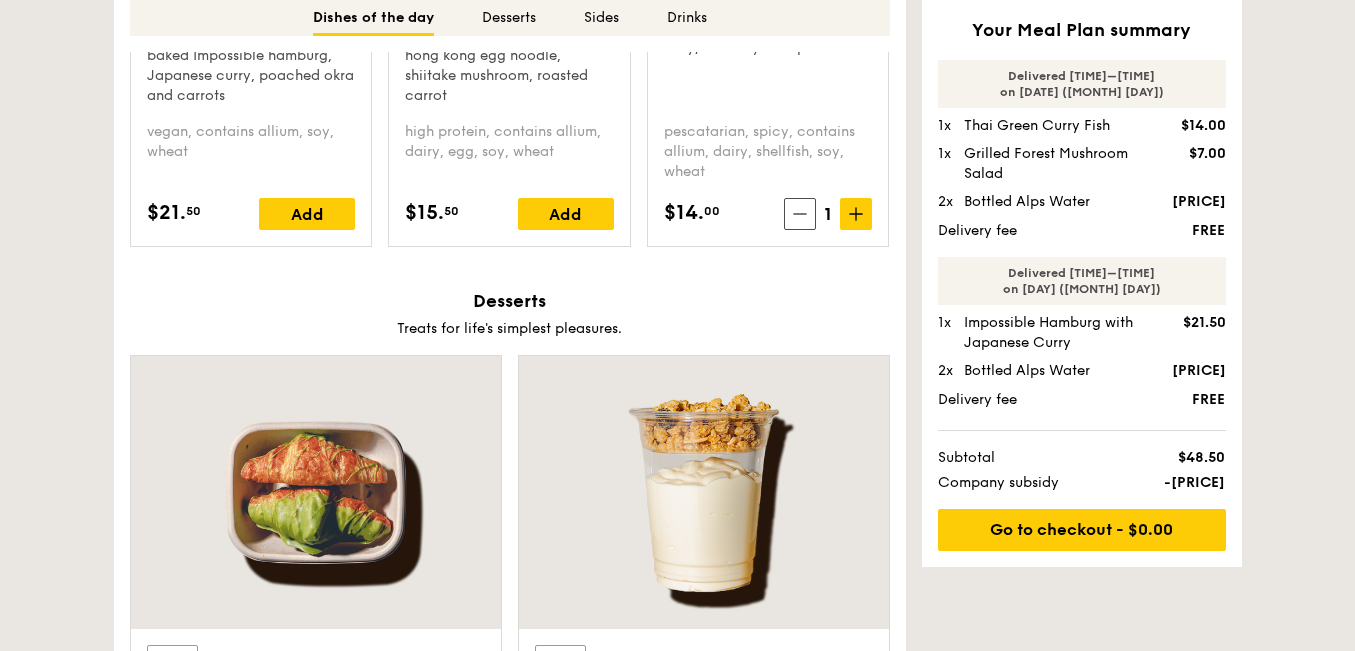 scroll, scrollTop: 2559, scrollLeft: 0, axis: vertical 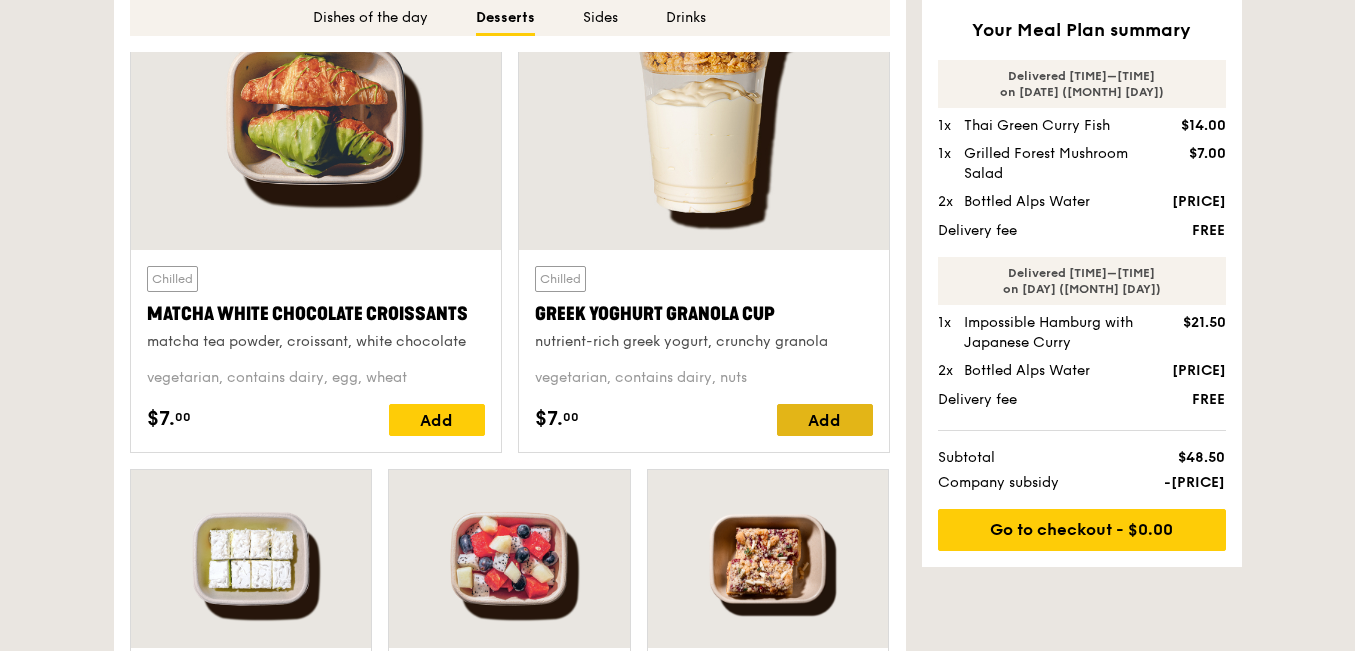 click on "Add" at bounding box center (825, 420) 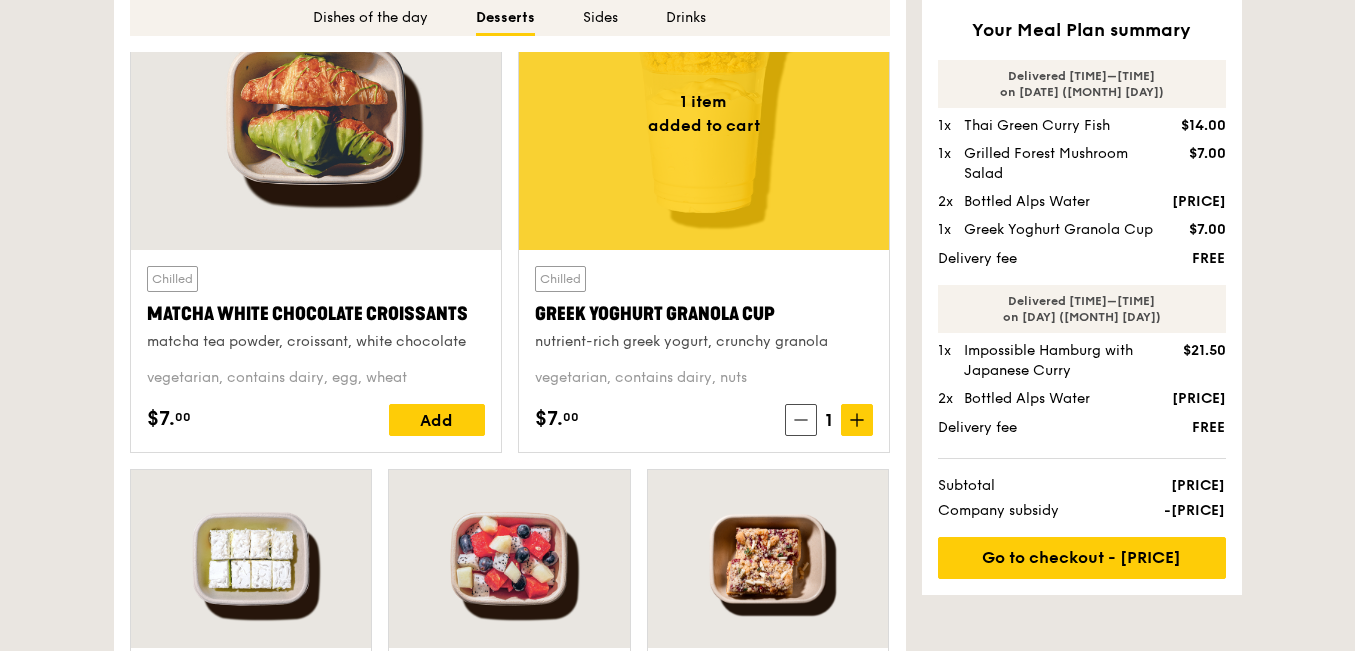 click on "Bottled Alps Water" at bounding box center (1060, 202) 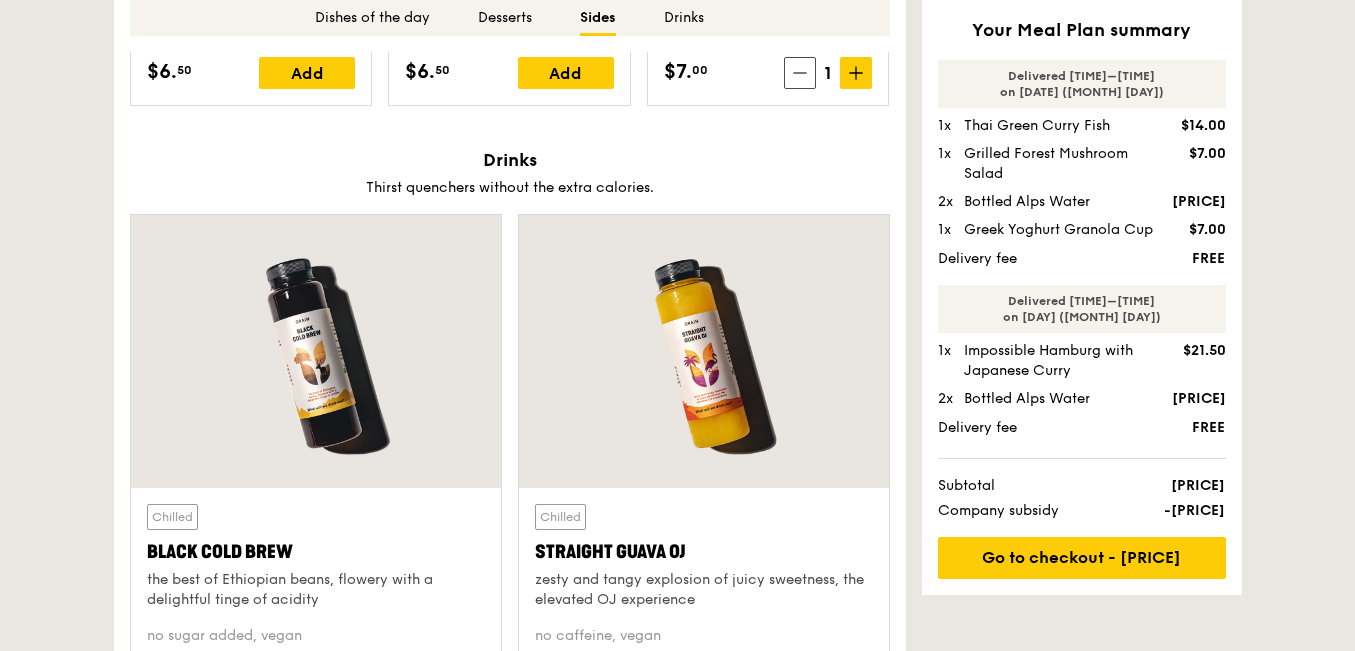 scroll, scrollTop: 4003, scrollLeft: 0, axis: vertical 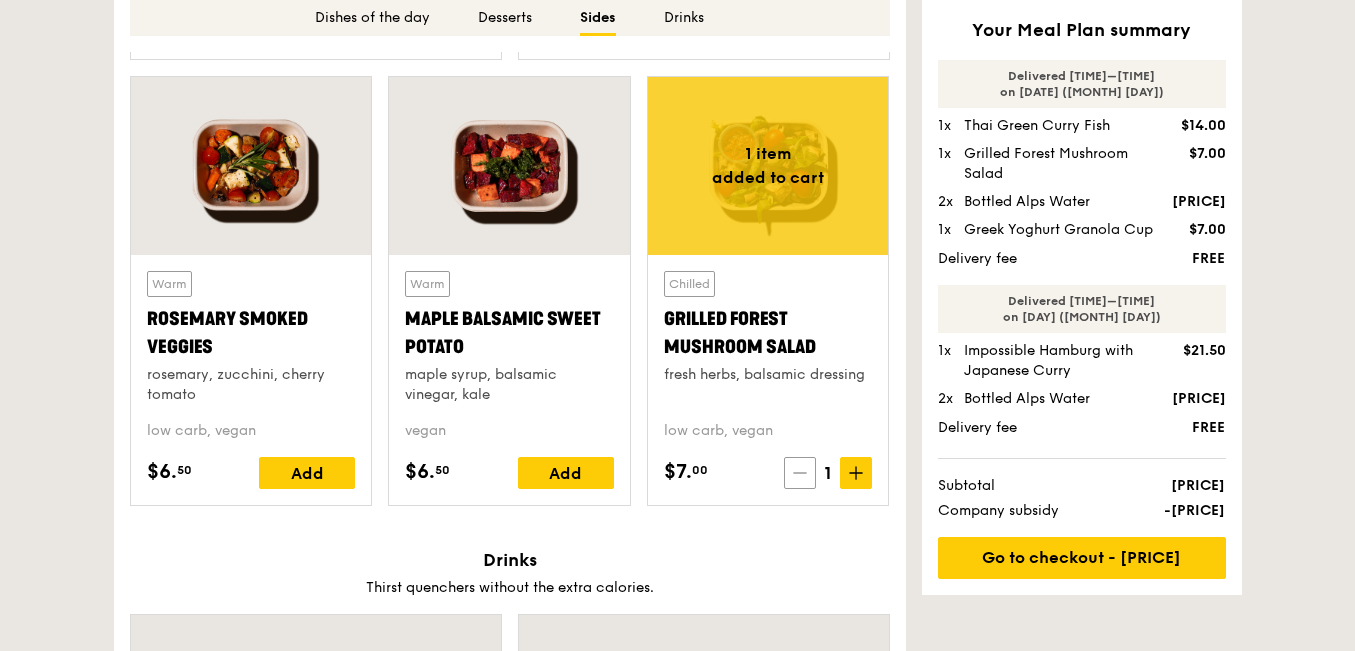click 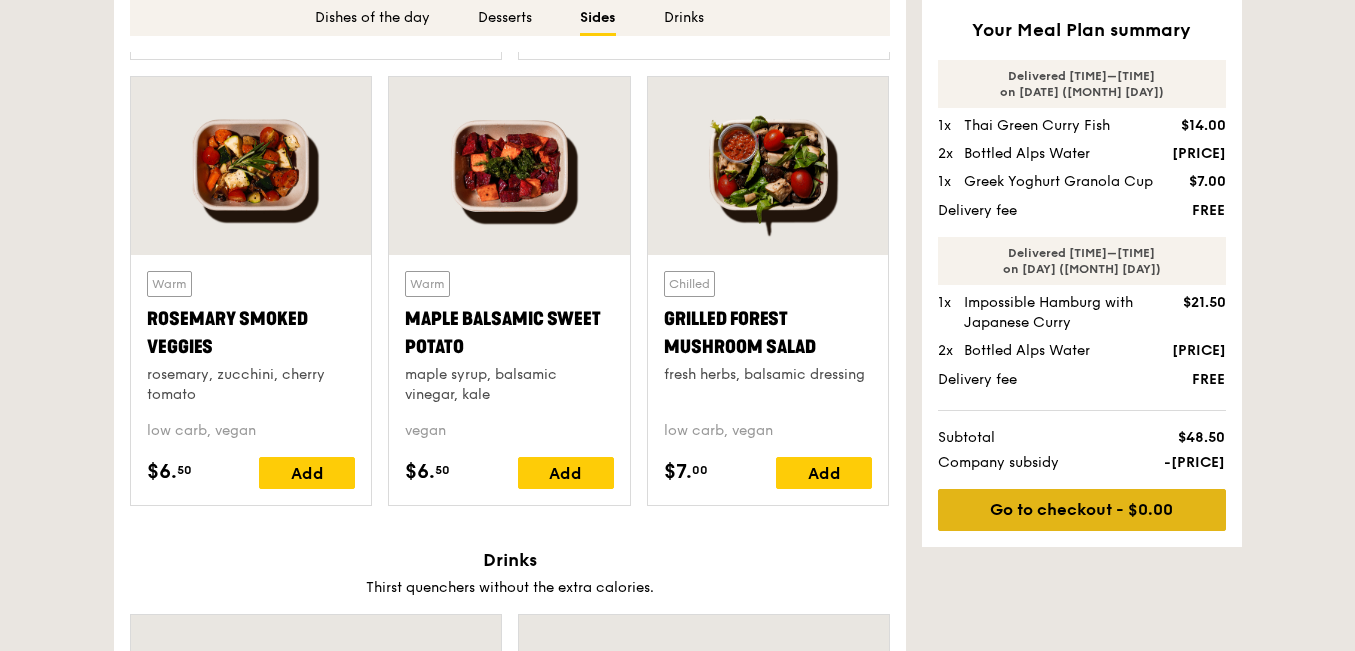 click on "Go to checkout - $0.00" at bounding box center [1082, 510] 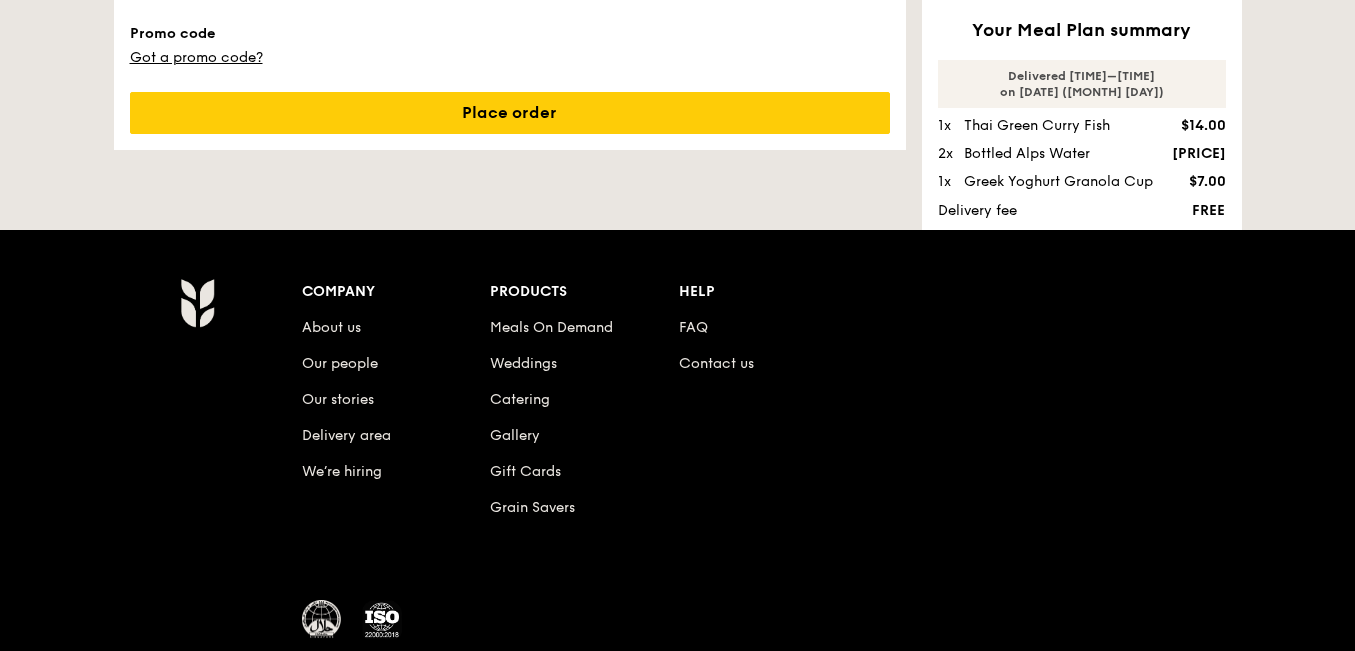 scroll, scrollTop: 310, scrollLeft: 0, axis: vertical 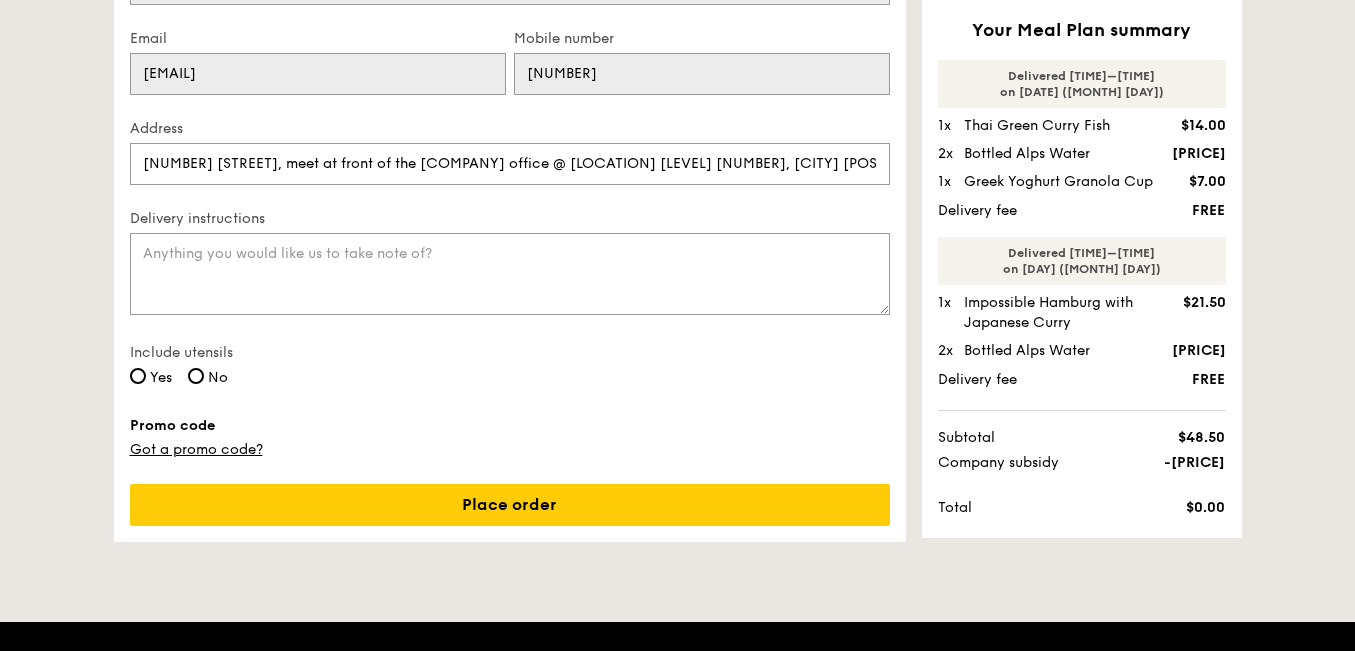 click on "No" at bounding box center (208, 378) 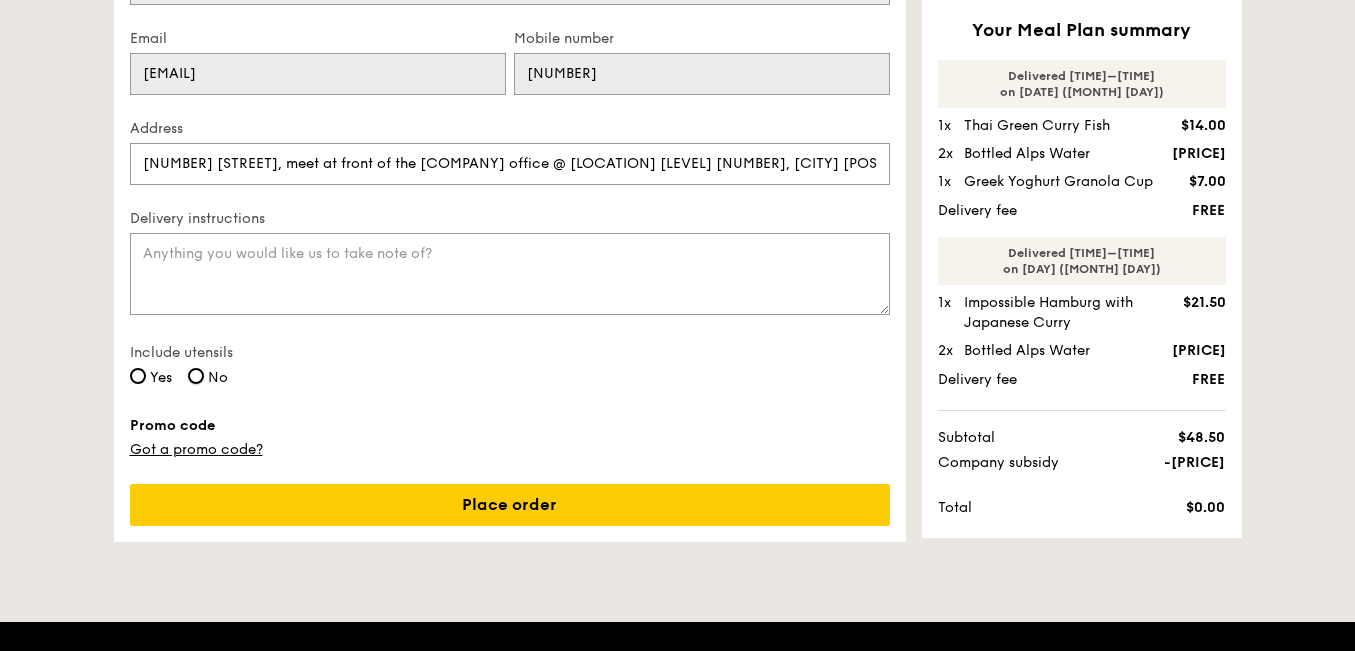 click on "No" at bounding box center [196, 376] 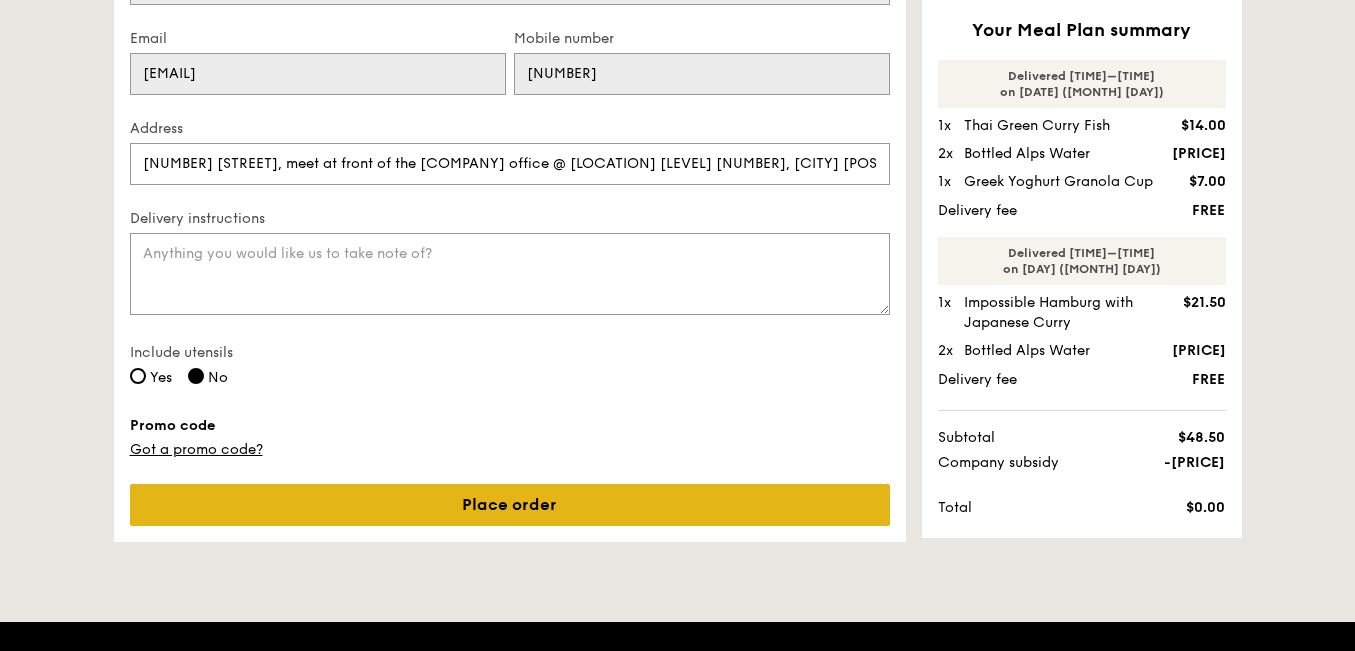 click on "Place order" at bounding box center (510, 505) 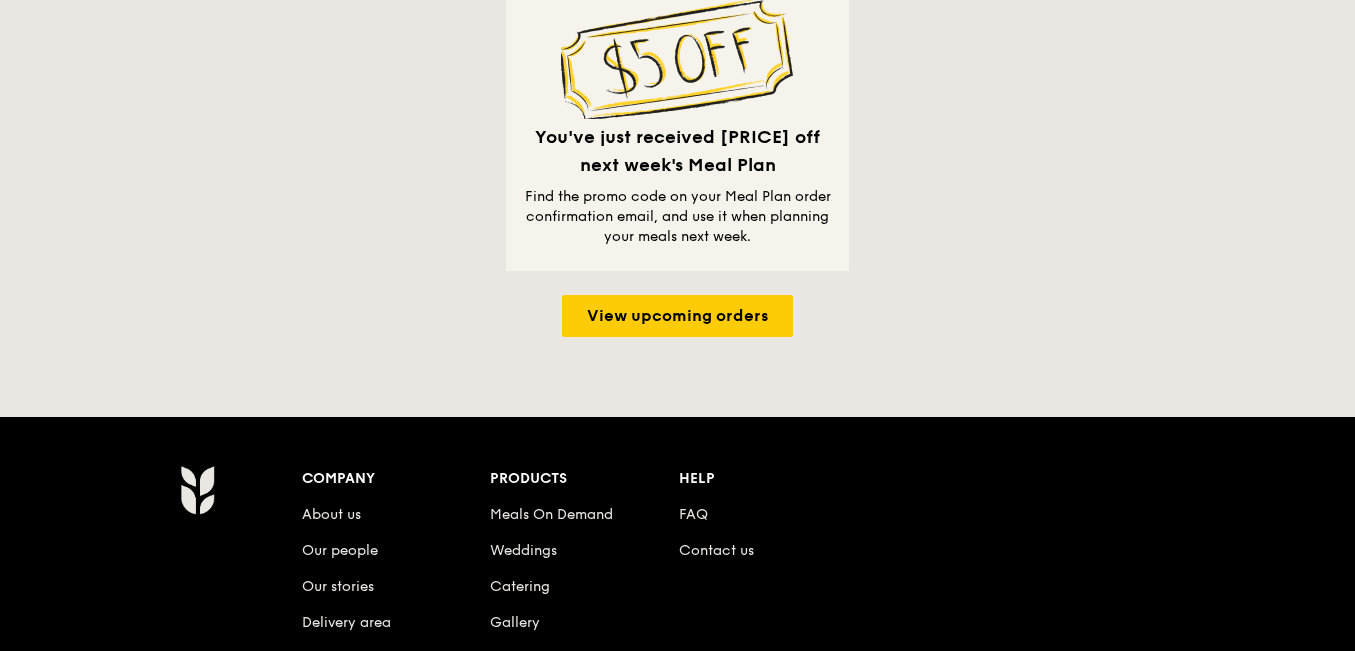 scroll, scrollTop: 0, scrollLeft: 0, axis: both 